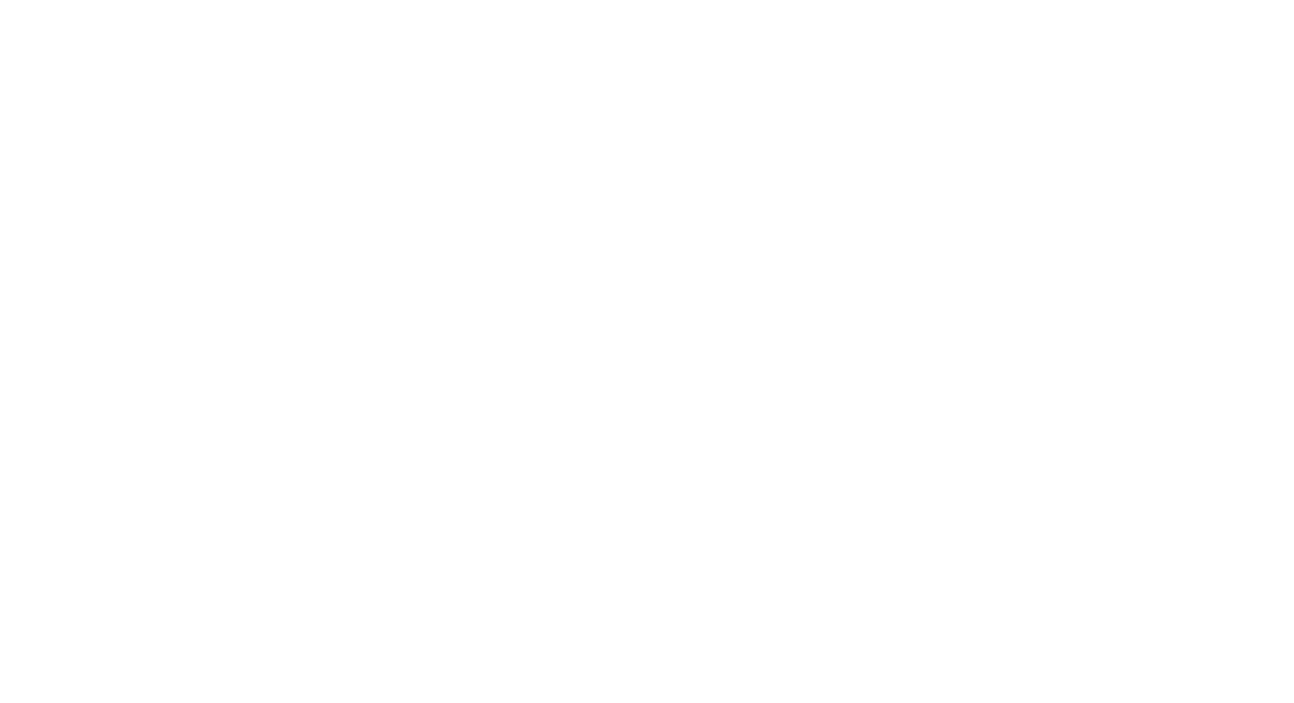 scroll, scrollTop: 0, scrollLeft: 0, axis: both 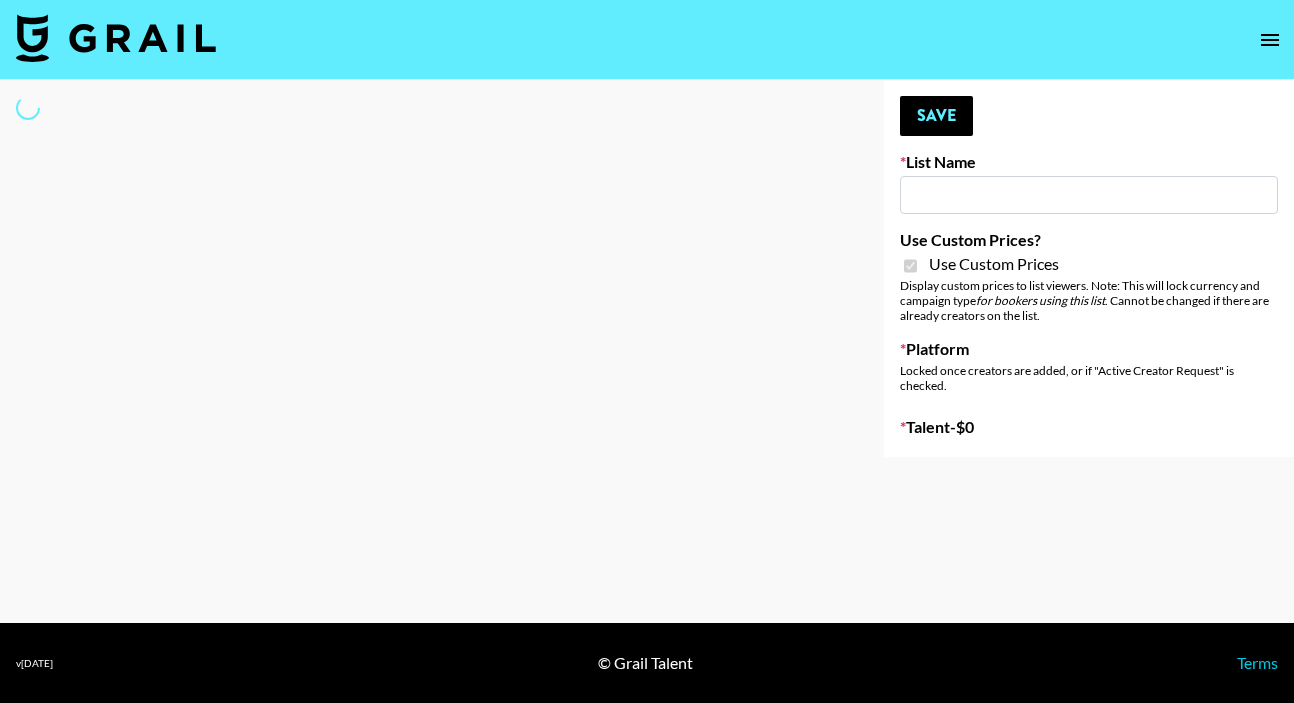 type on "Simple App 18/07" 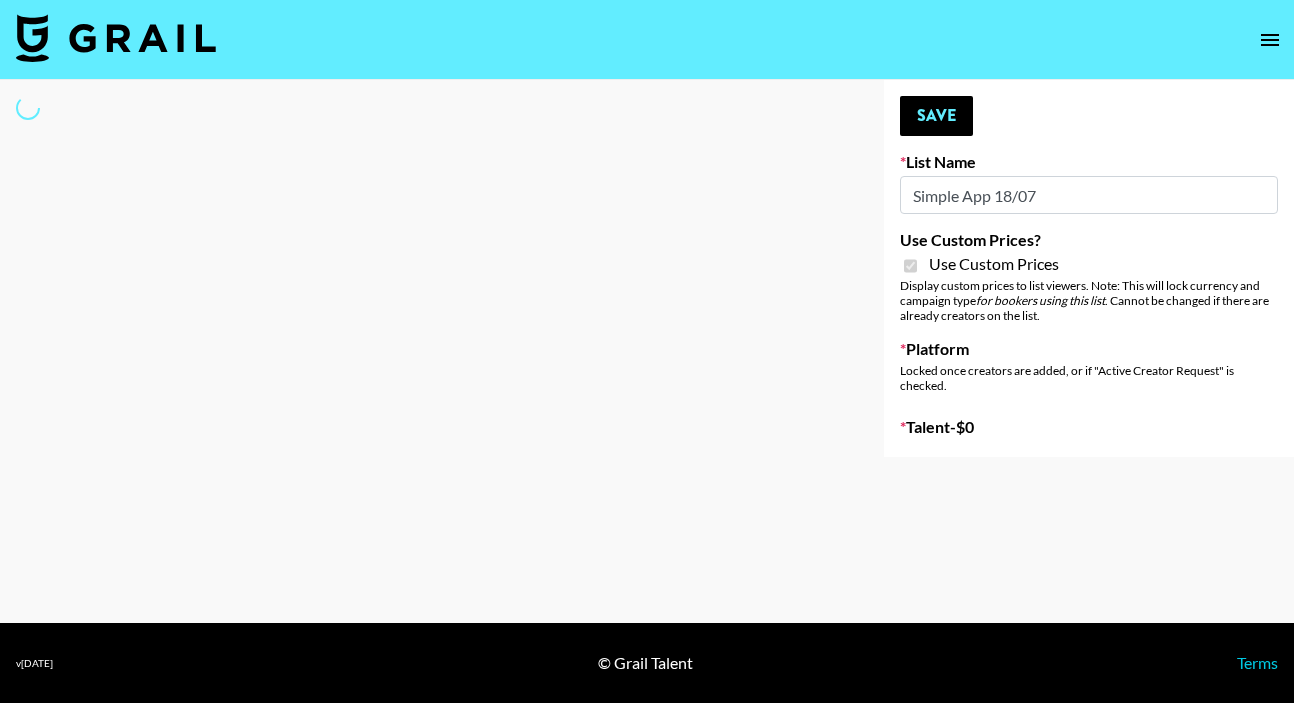 select on "Brand" 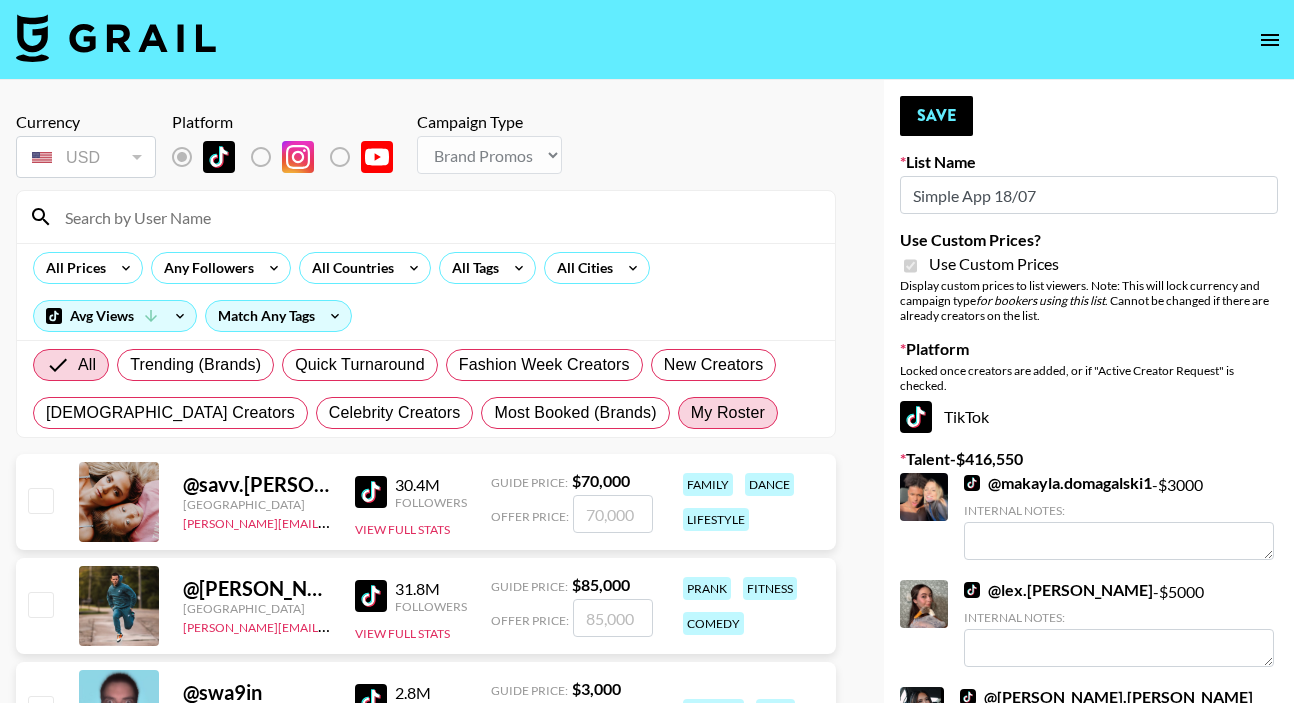 click on "My Roster" at bounding box center [728, 413] 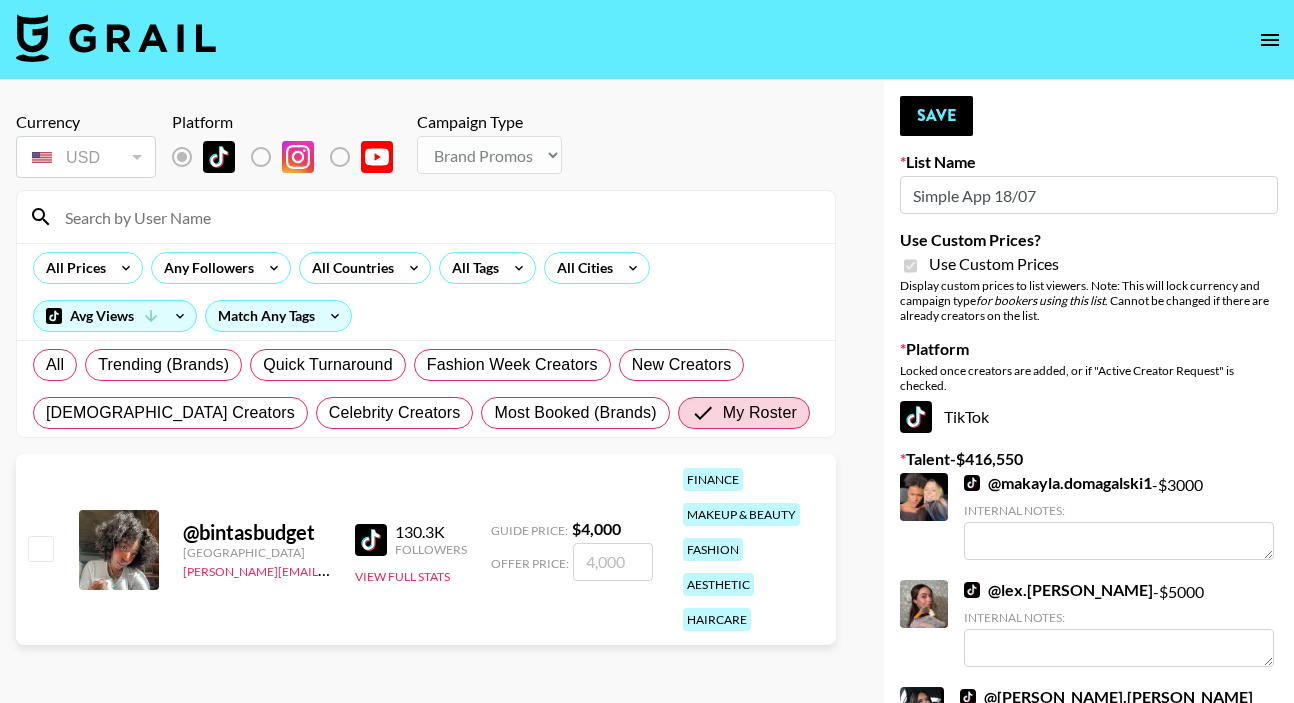 click at bounding box center (613, 562) 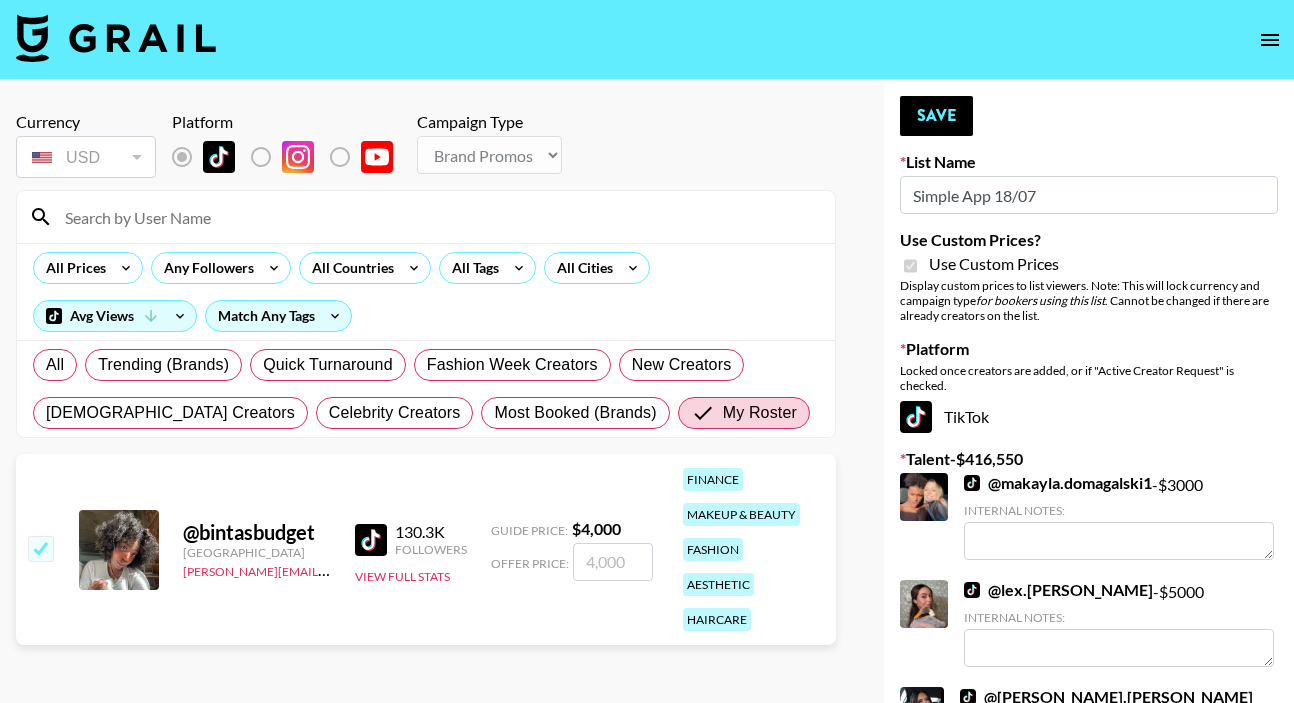 checkbox on "true" 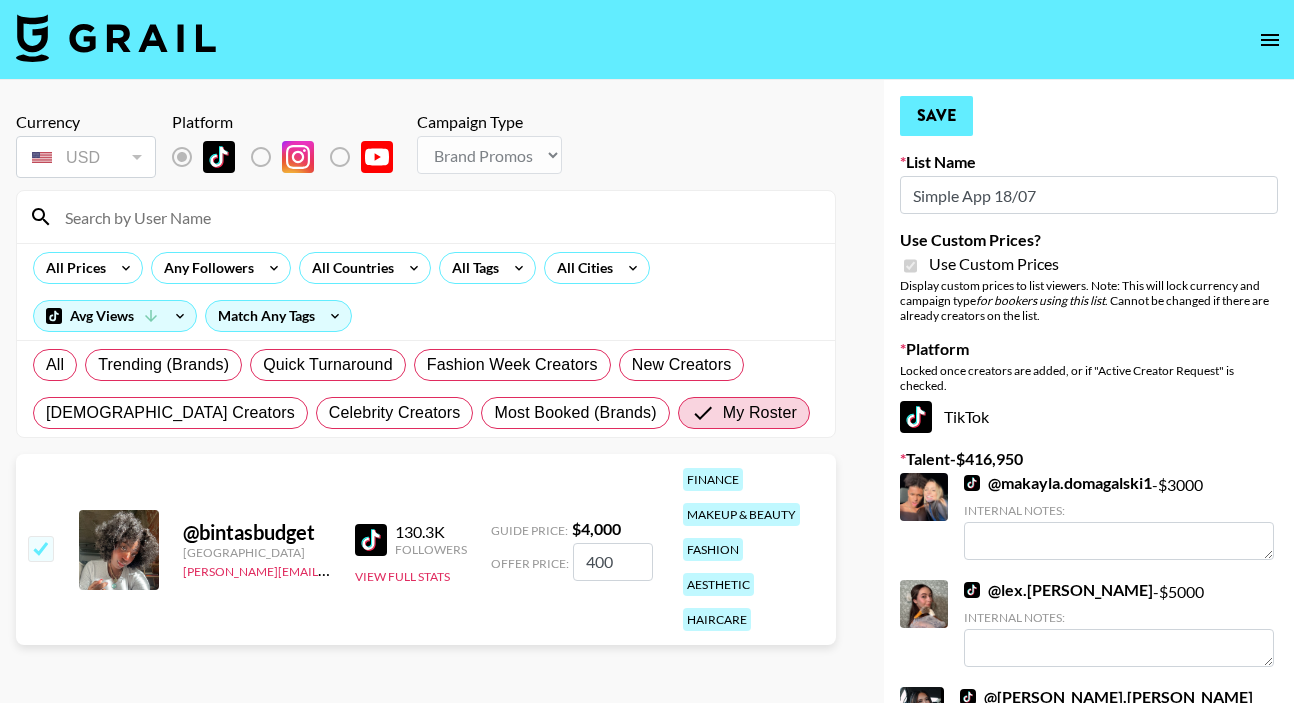 type on "400" 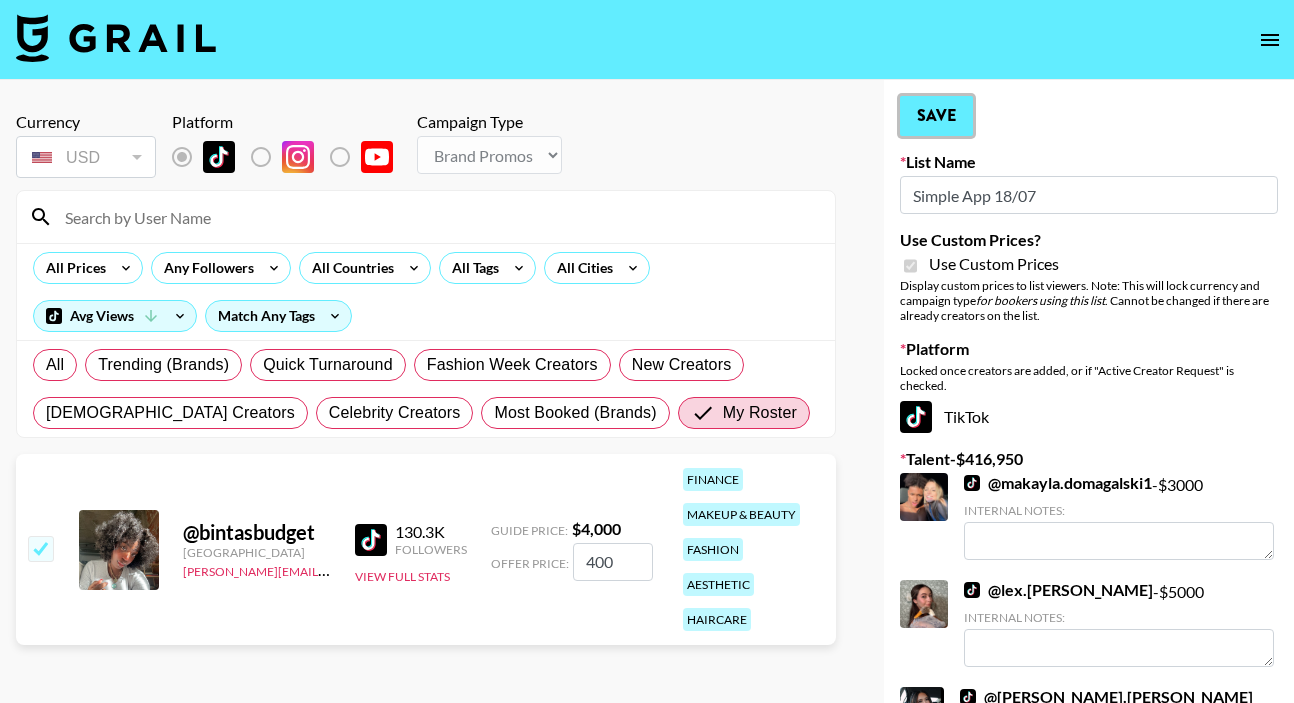 click on "Save" at bounding box center (936, 116) 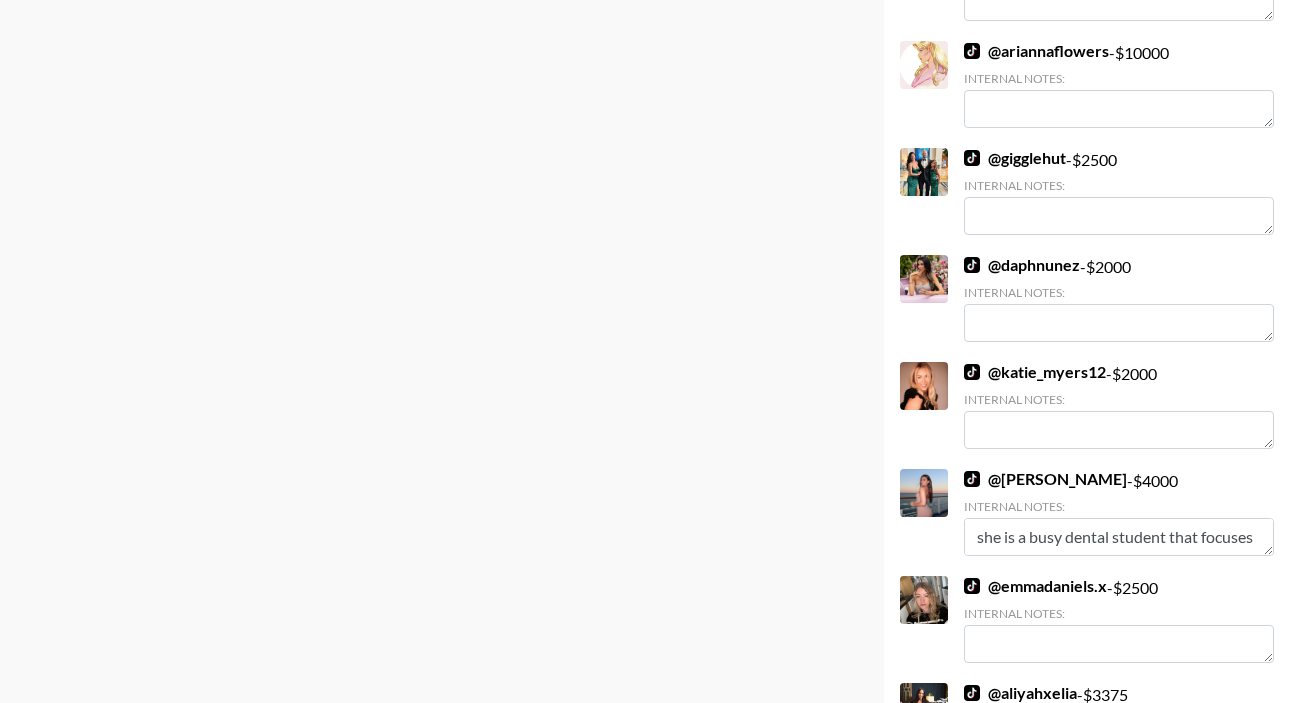 scroll, scrollTop: 1033, scrollLeft: 0, axis: vertical 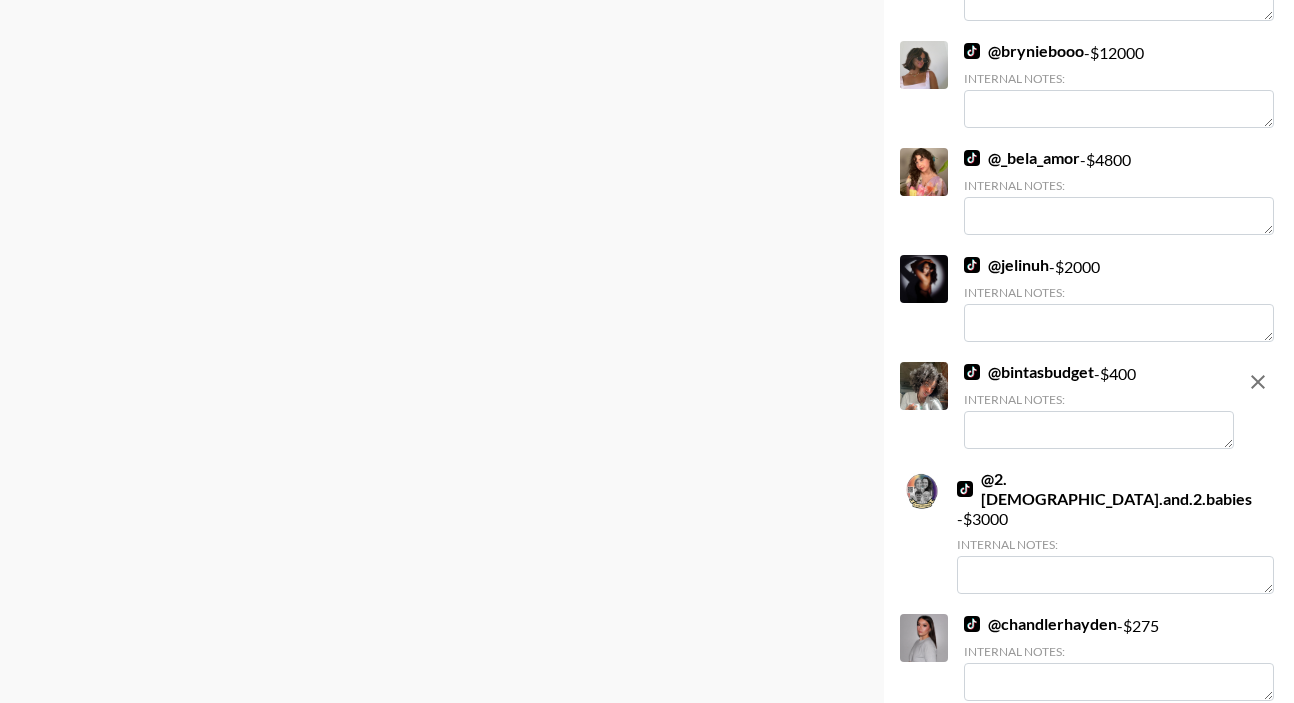 click at bounding box center (1099, 430) 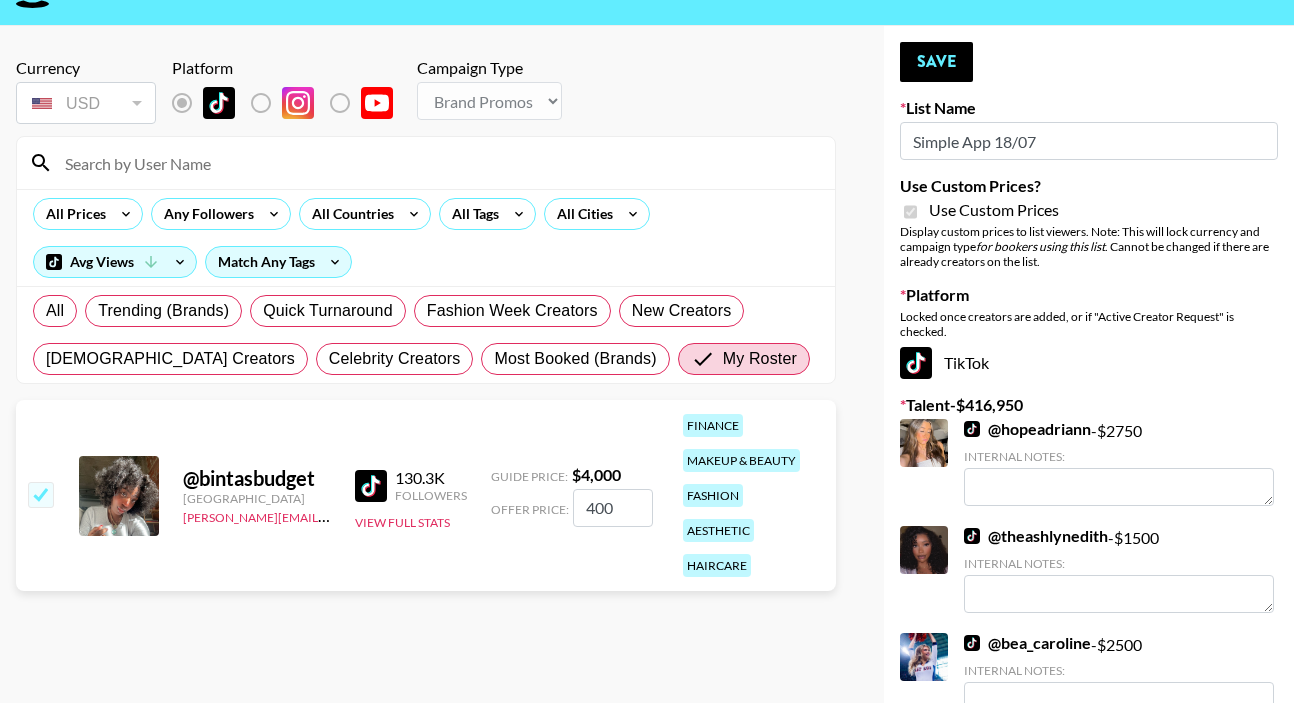 scroll, scrollTop: 0, scrollLeft: 0, axis: both 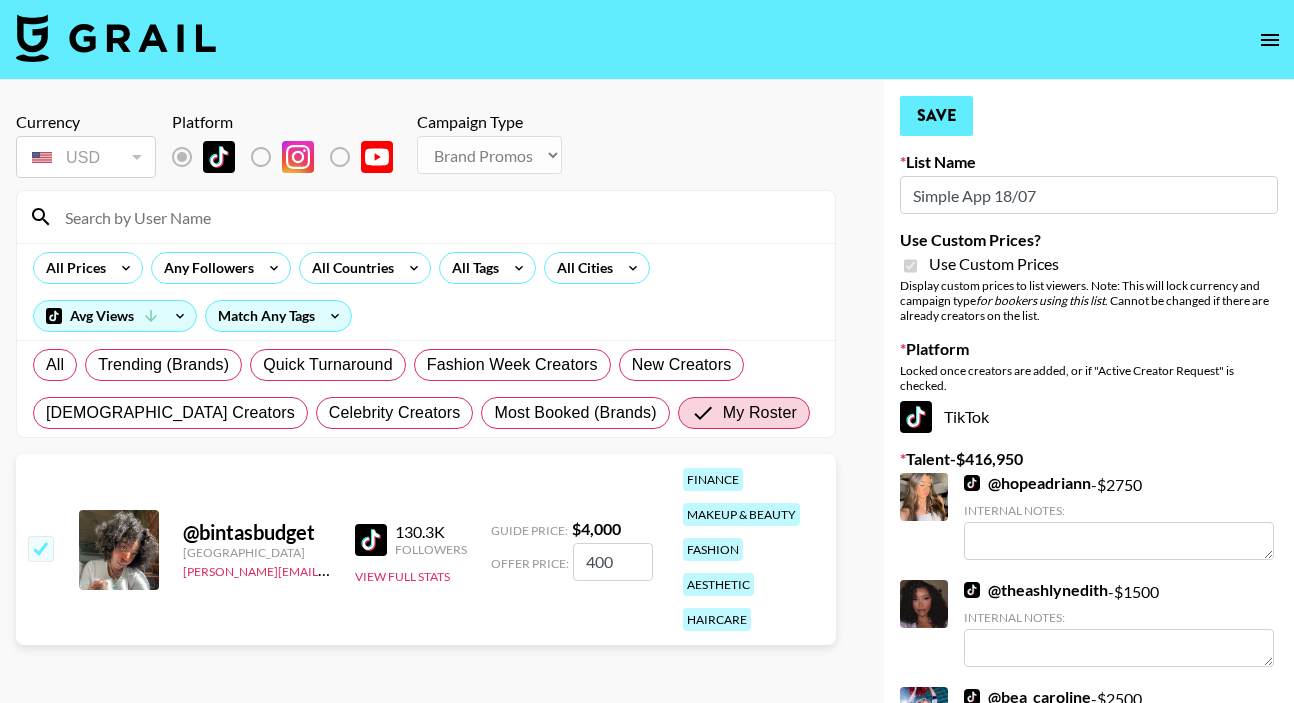 type on "@defnotbintaa account" 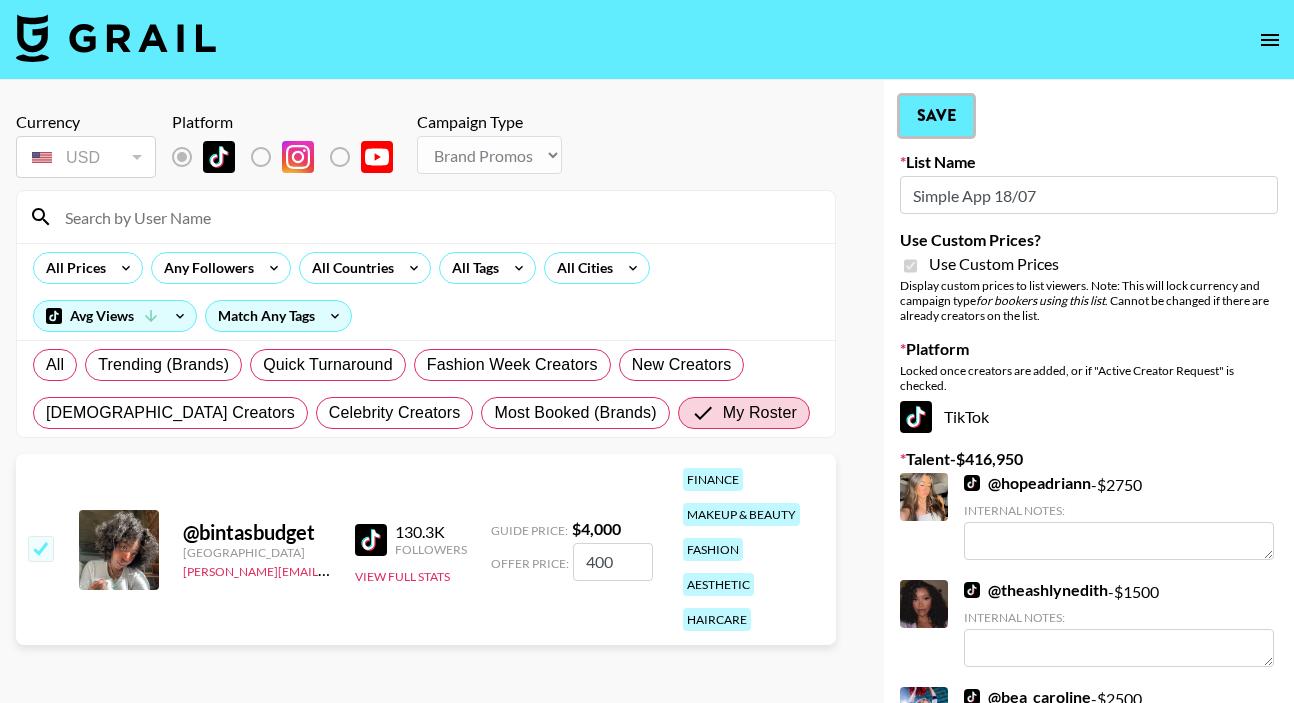 click on "Save" at bounding box center [936, 116] 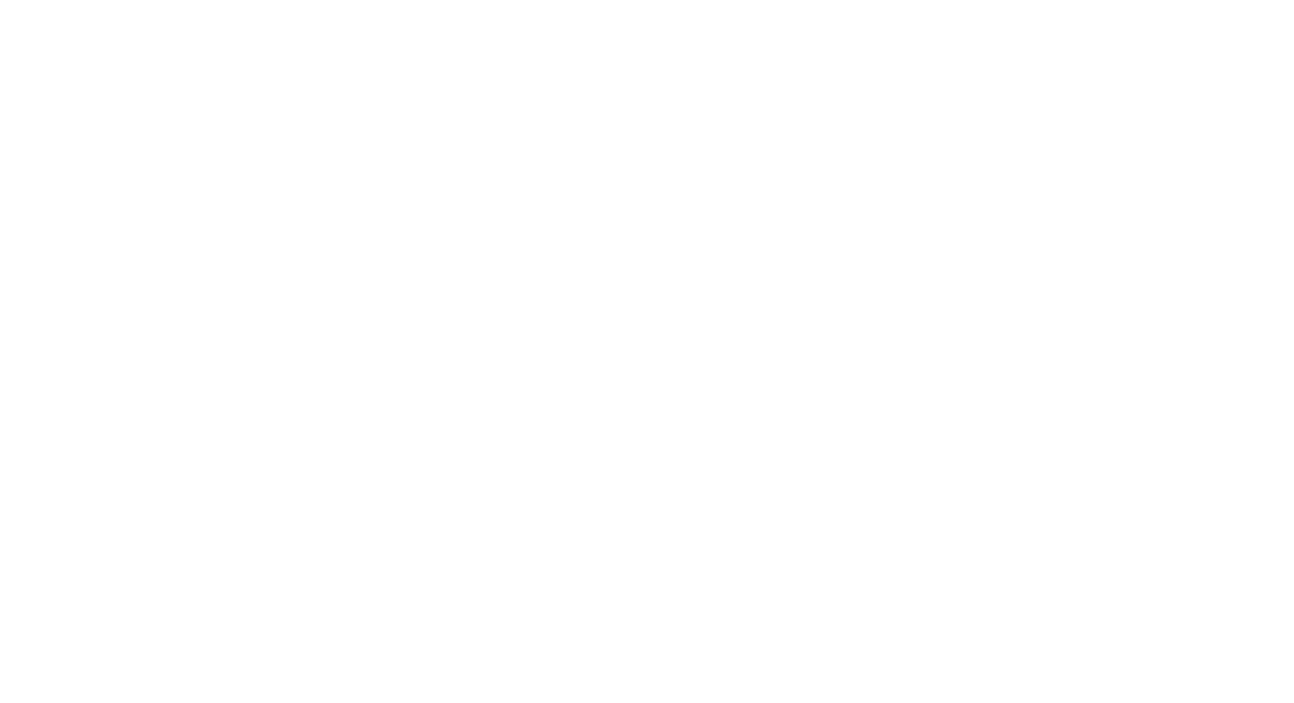 scroll, scrollTop: 0, scrollLeft: 0, axis: both 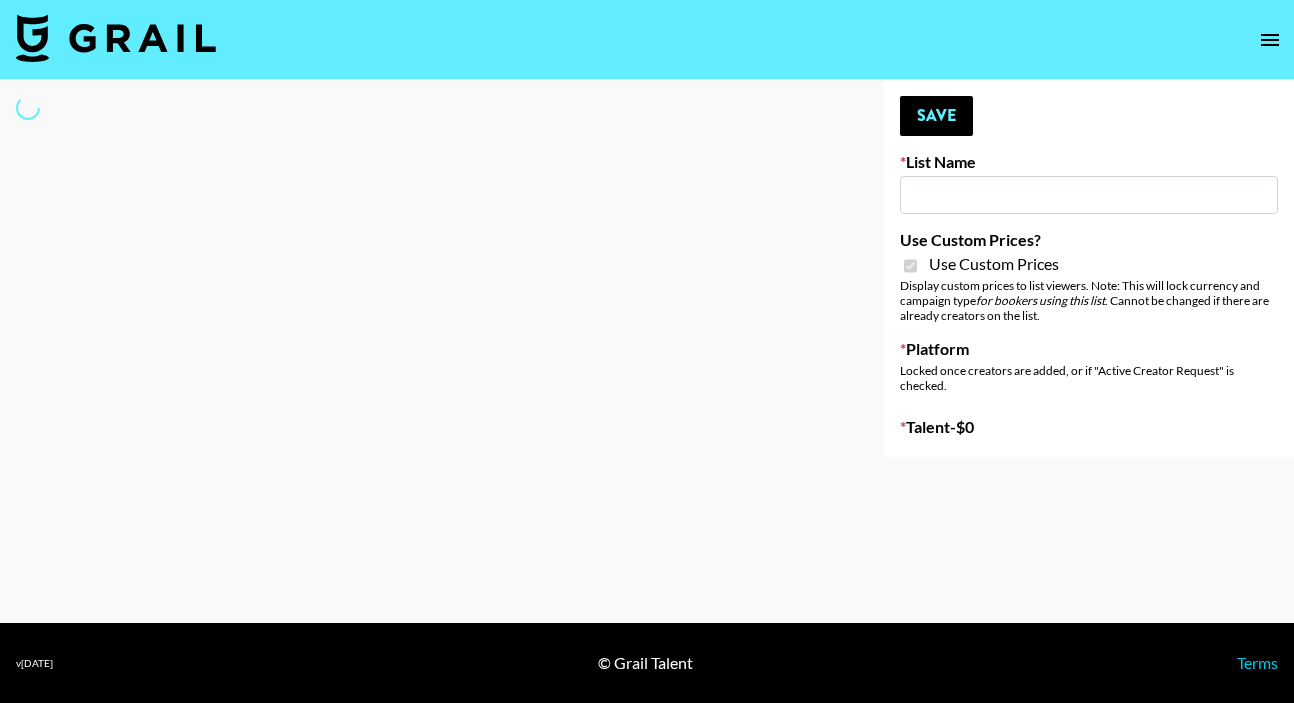 type on "MNTN" 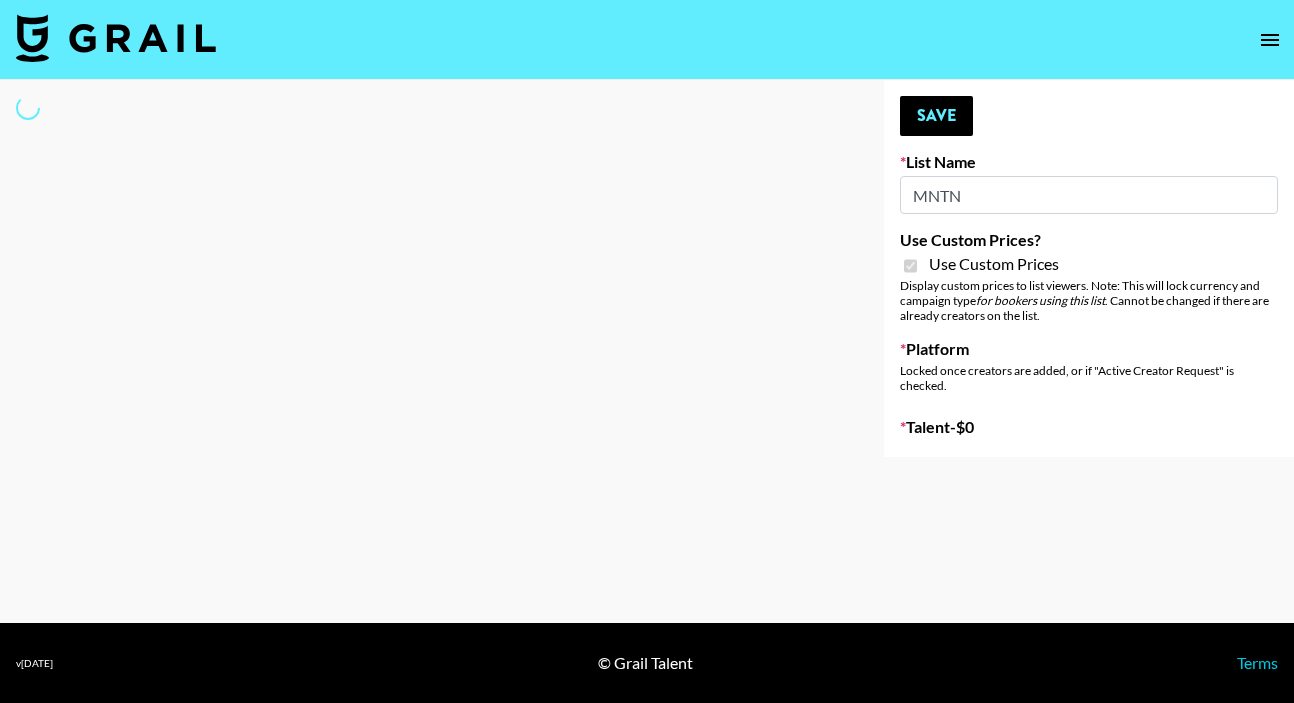 select on "Brand" 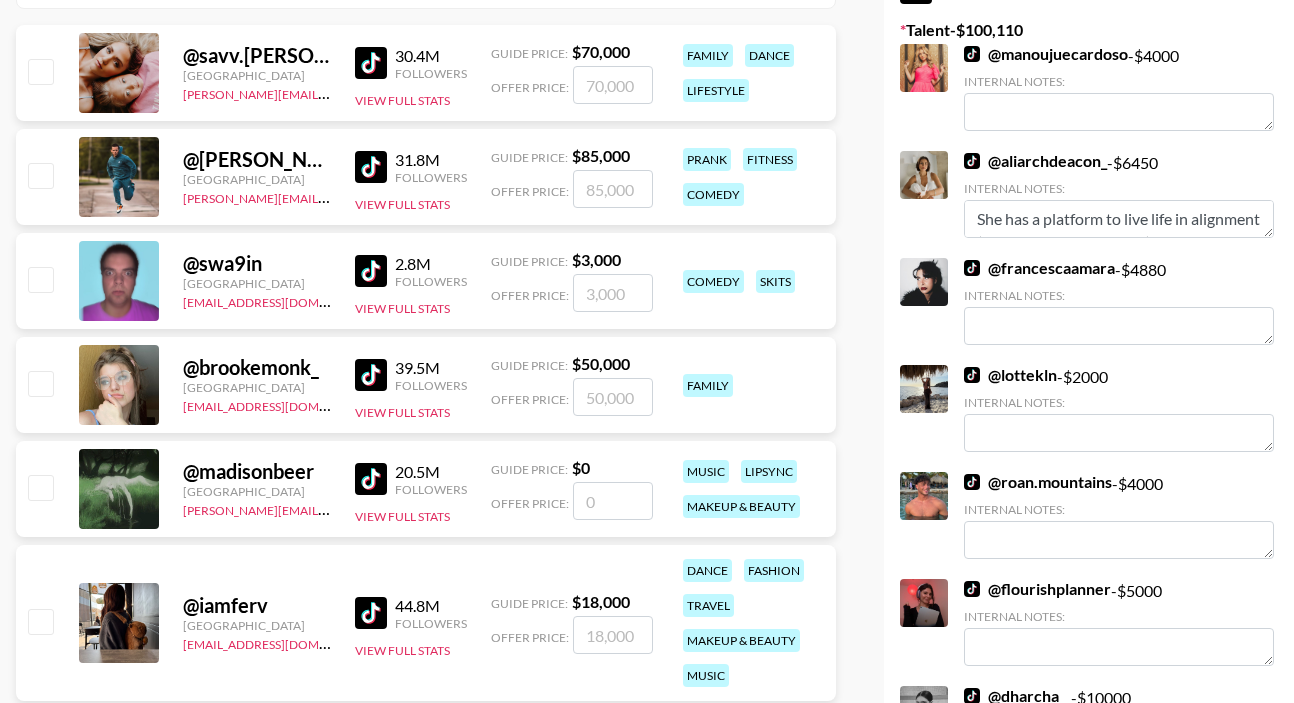 scroll, scrollTop: 146, scrollLeft: 0, axis: vertical 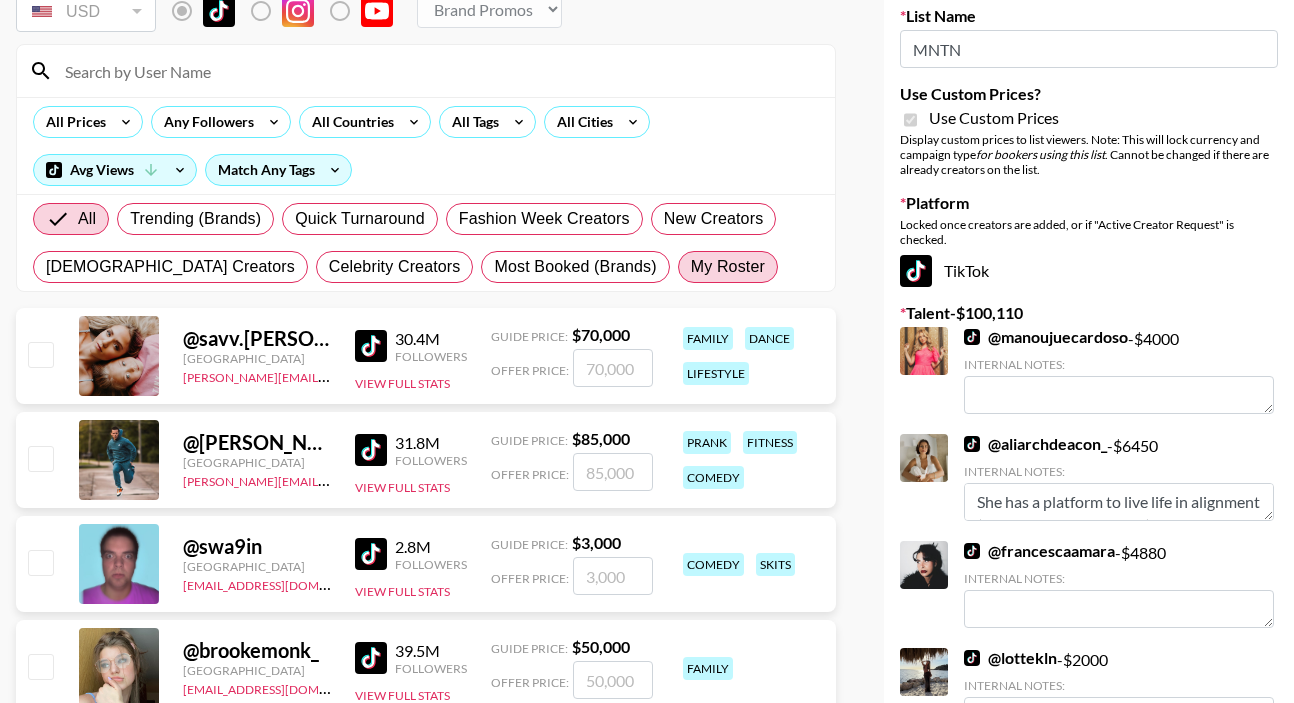 click on "My Roster" at bounding box center (728, 267) 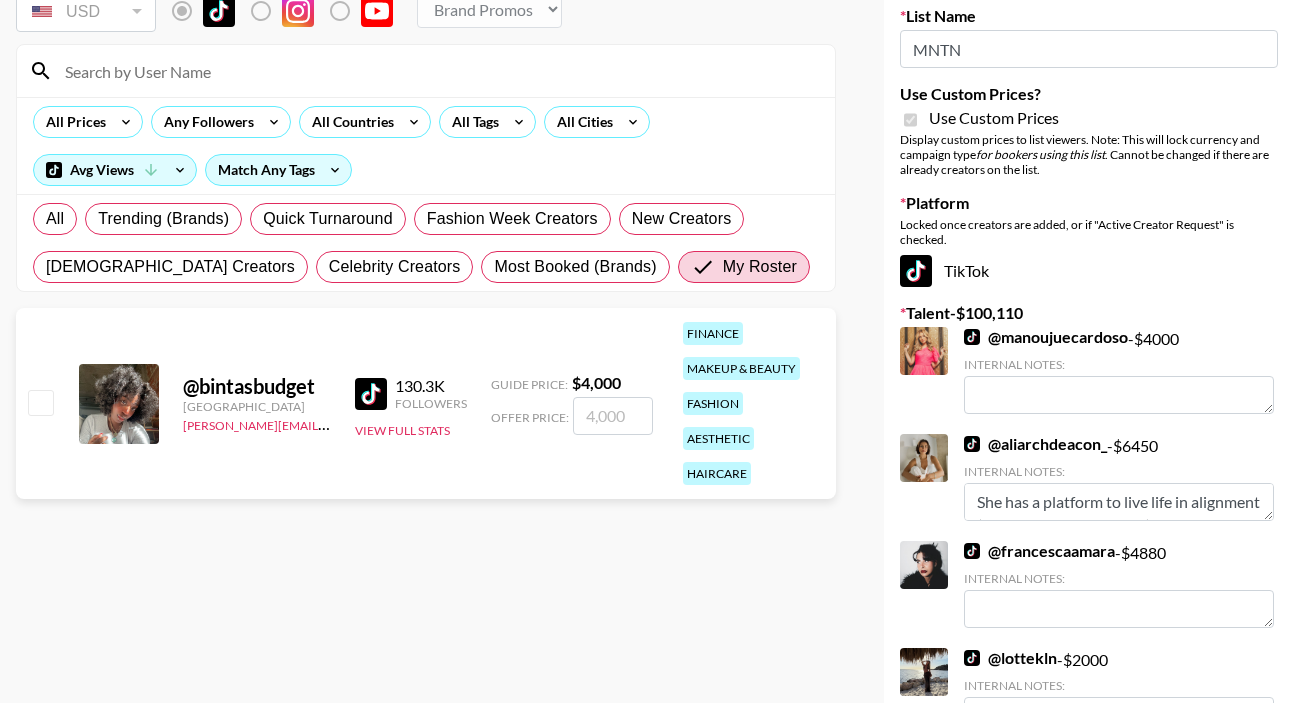click at bounding box center [613, 416] 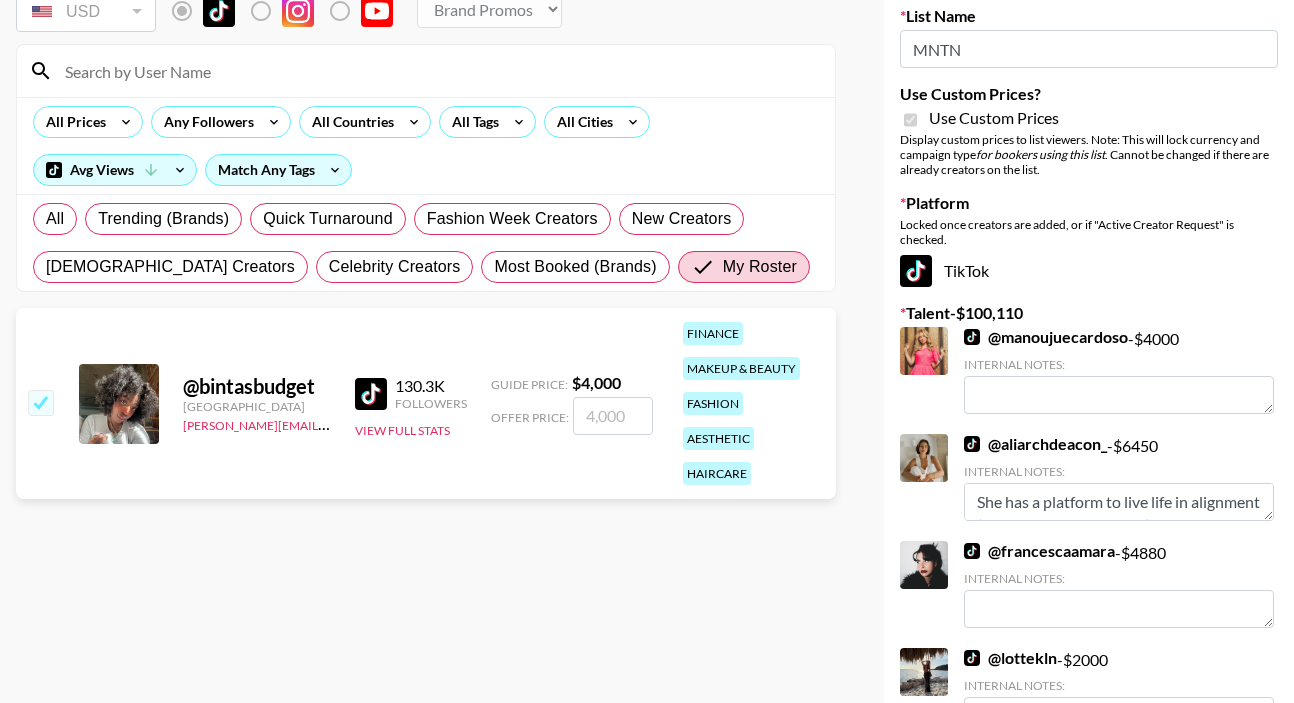 checkbox on "true" 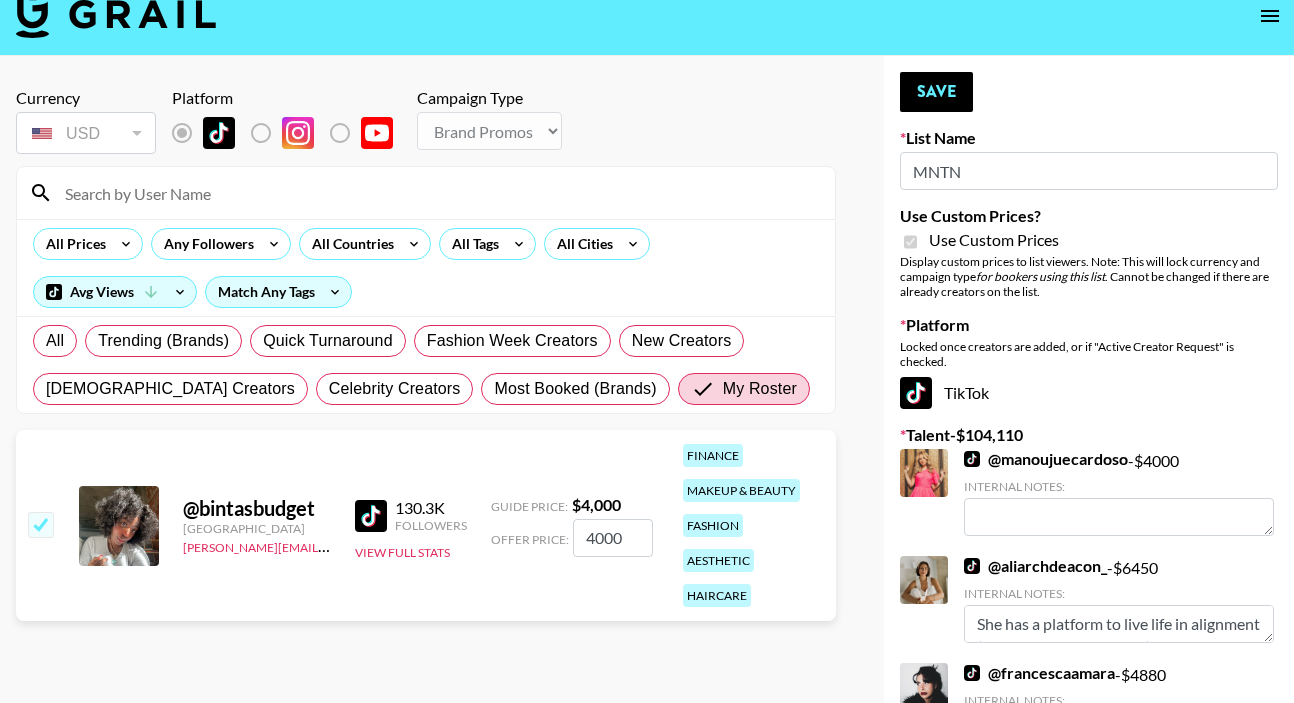 scroll, scrollTop: 0, scrollLeft: 0, axis: both 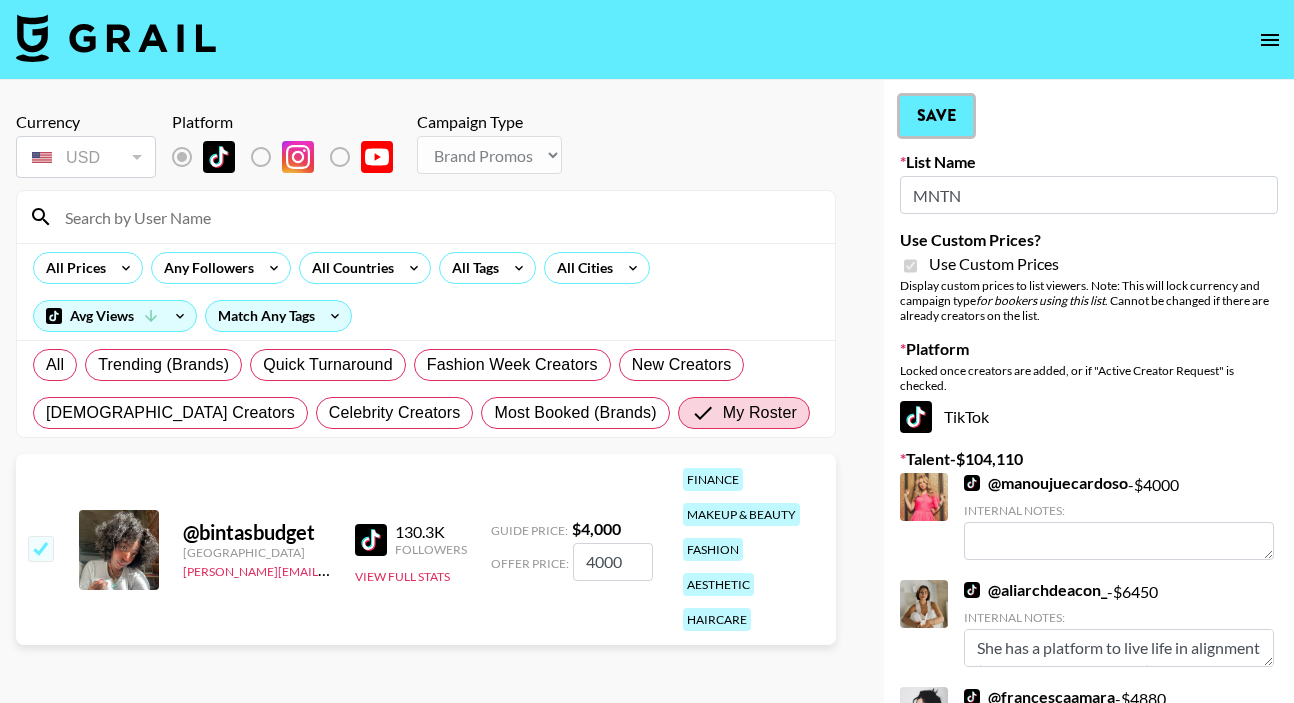 click on "Save" at bounding box center (936, 116) 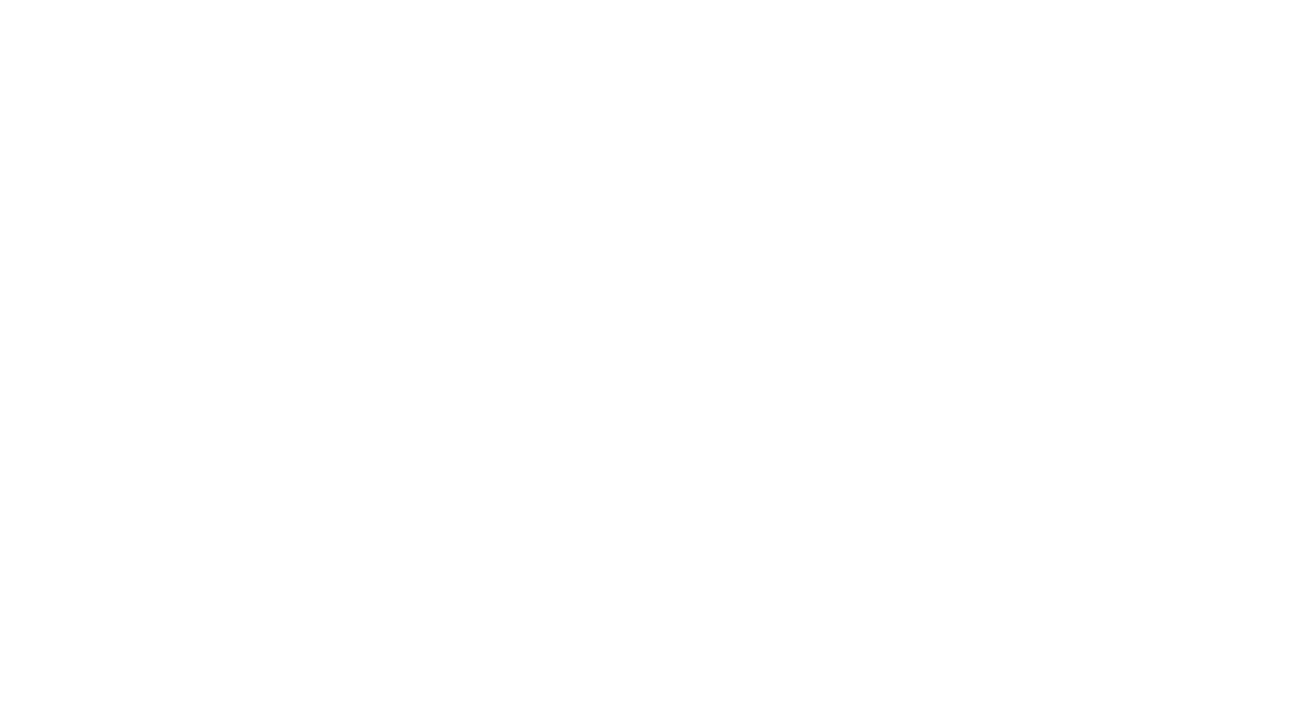 scroll, scrollTop: 0, scrollLeft: 0, axis: both 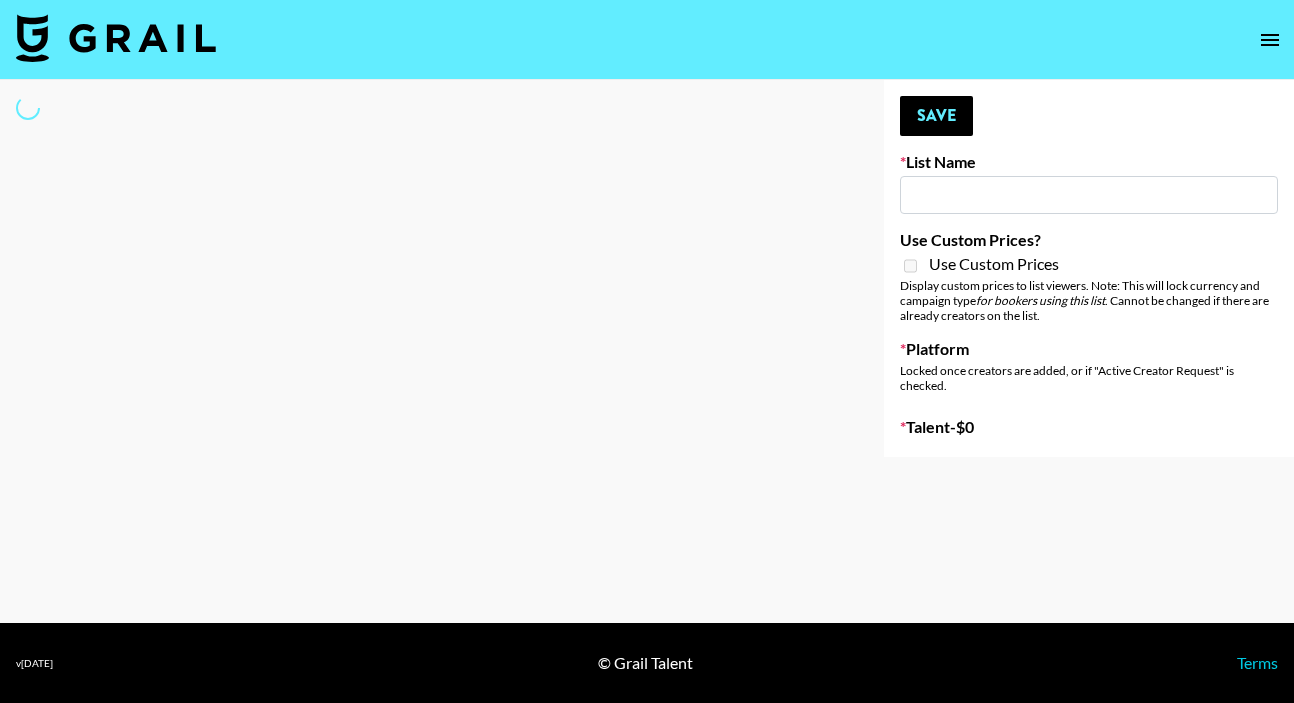 type on "BLOUSIN - Rob49up" 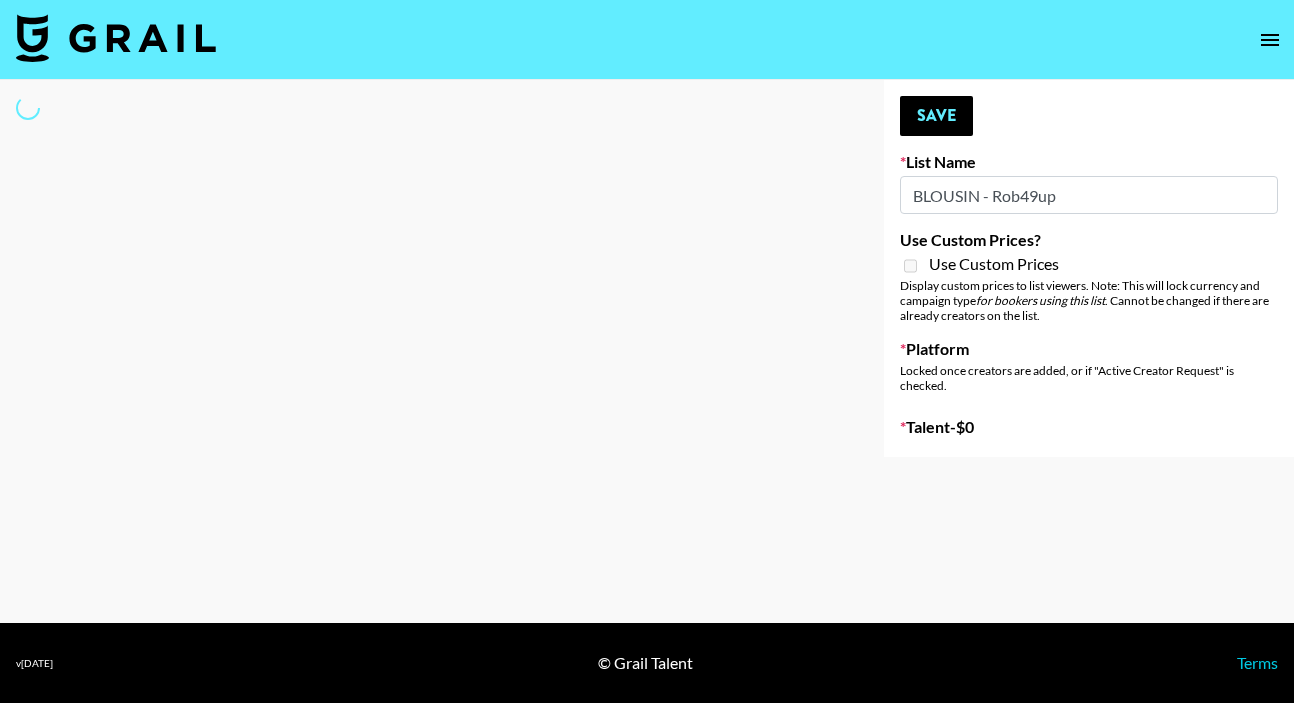 select on "Song" 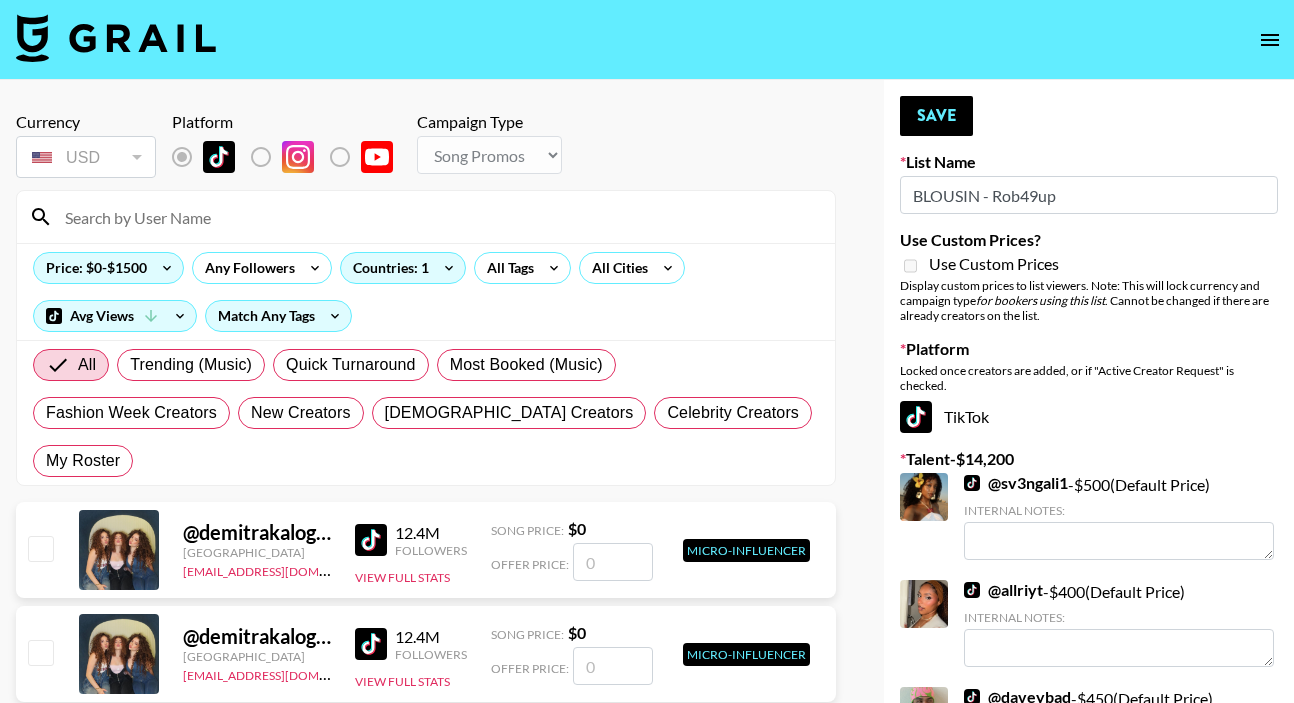click on "My Roster" at bounding box center [83, 461] 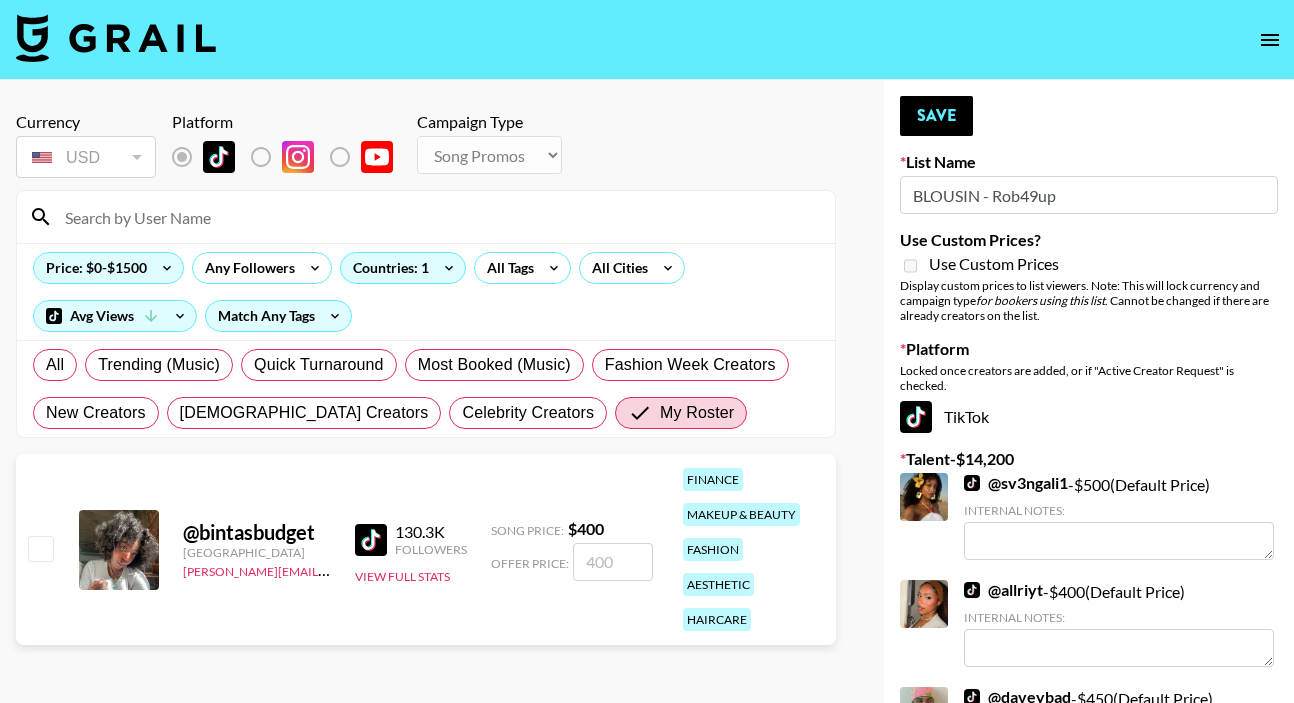click at bounding box center [40, 548] 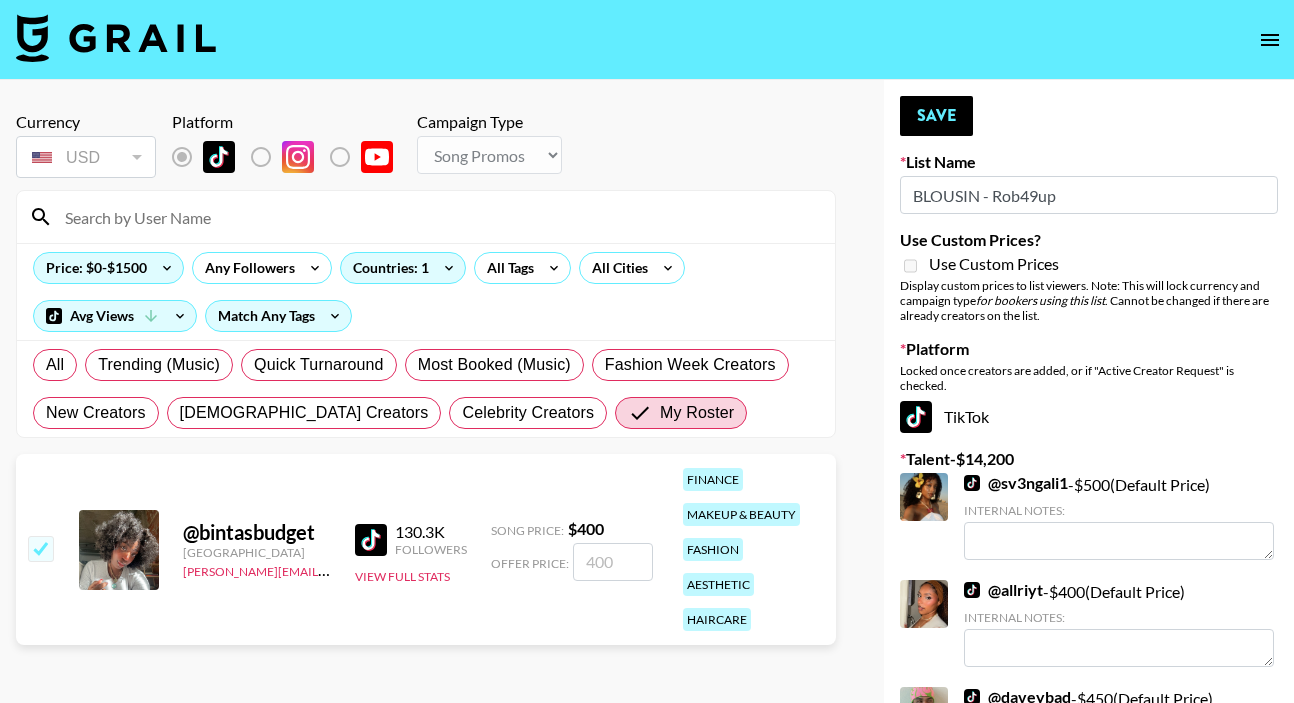 checkbox on "true" 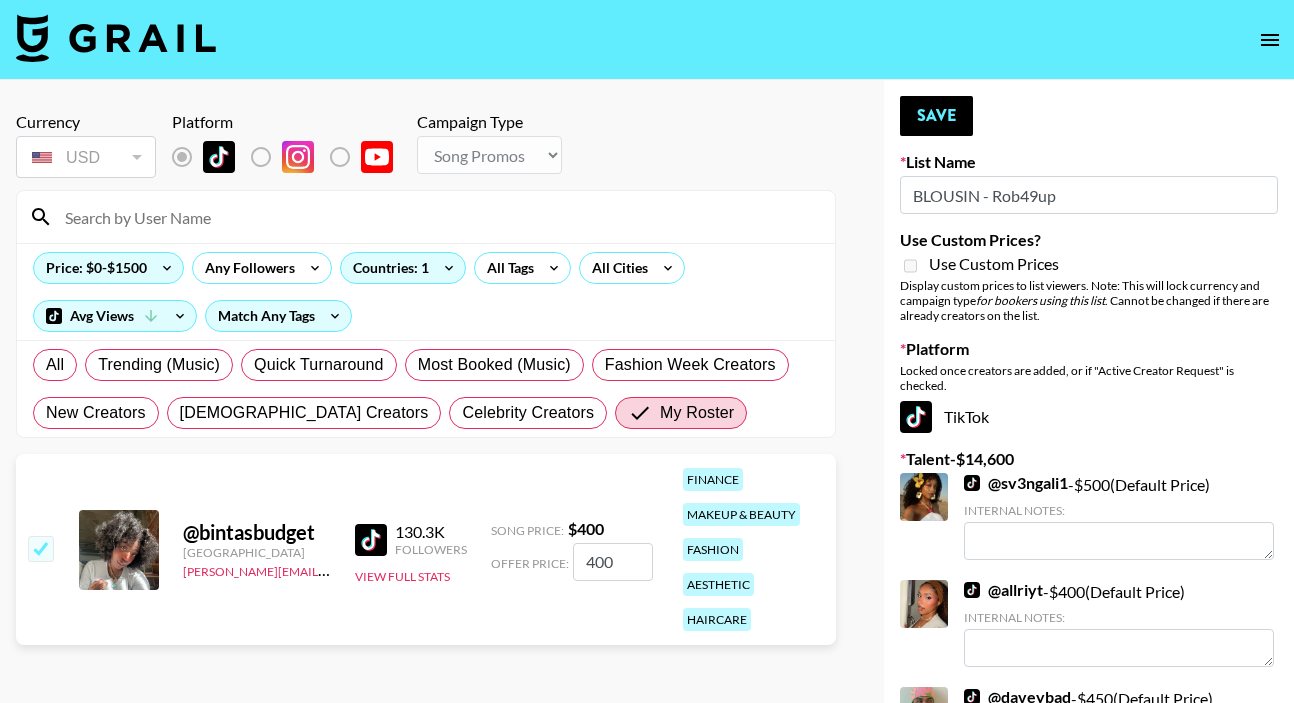 click on "400" at bounding box center (613, 562) 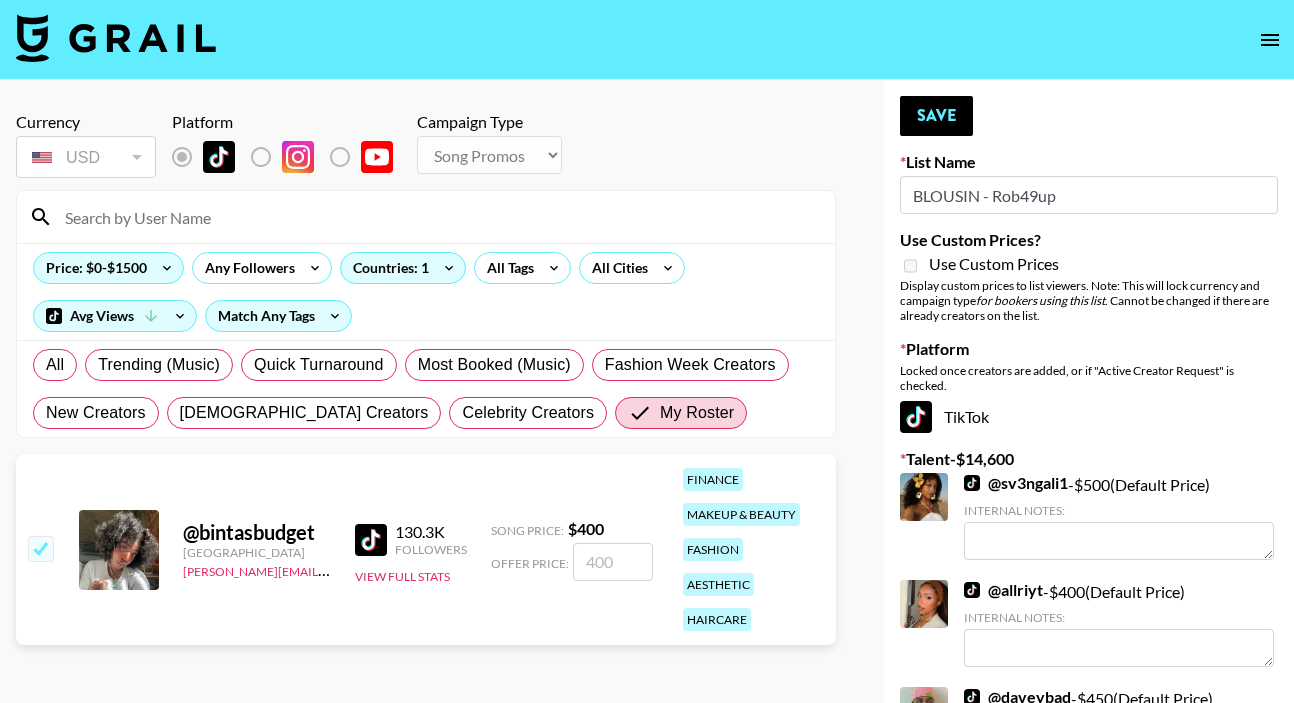 type on "8" 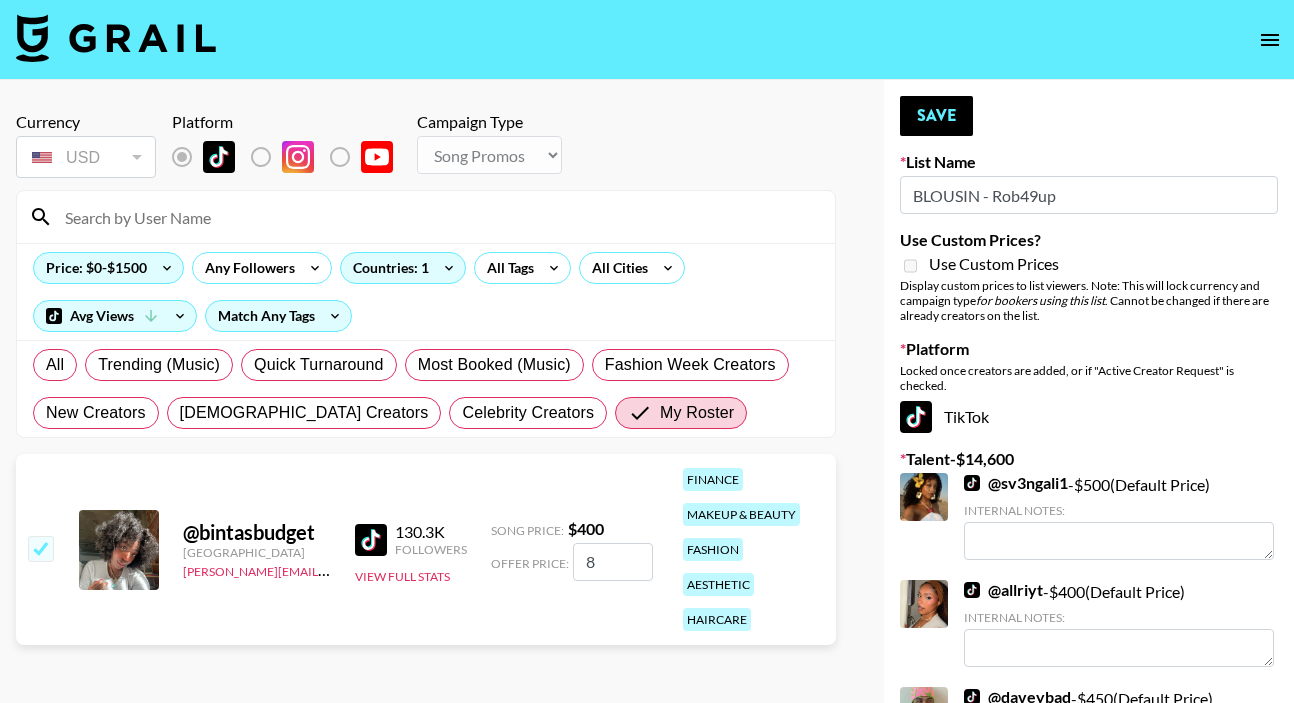 checkbox on "true" 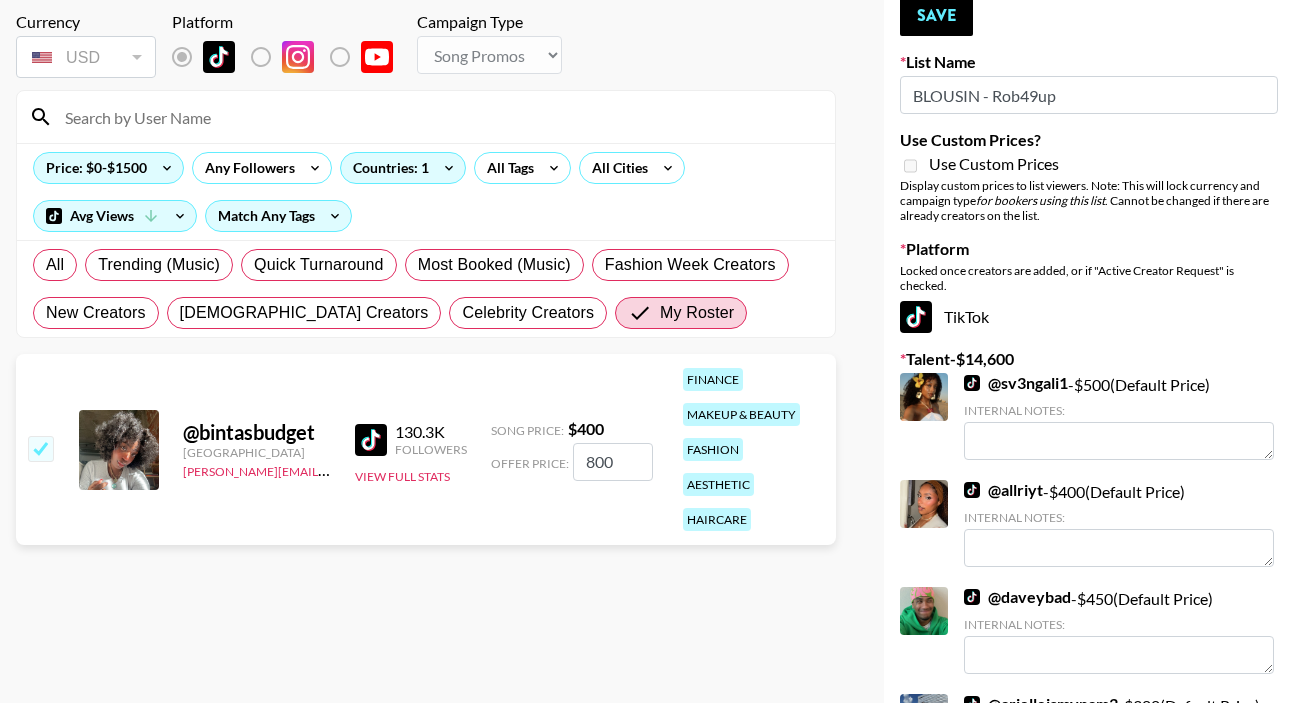 scroll, scrollTop: 0, scrollLeft: 0, axis: both 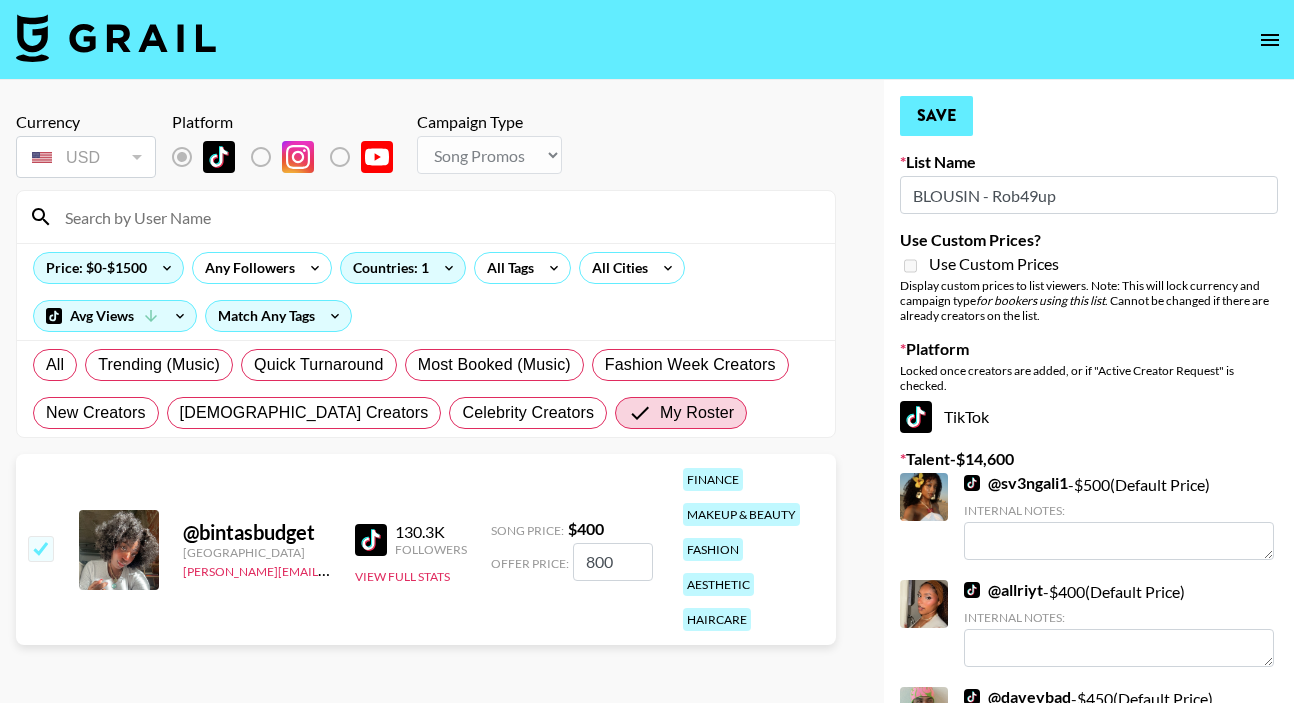 type on "800" 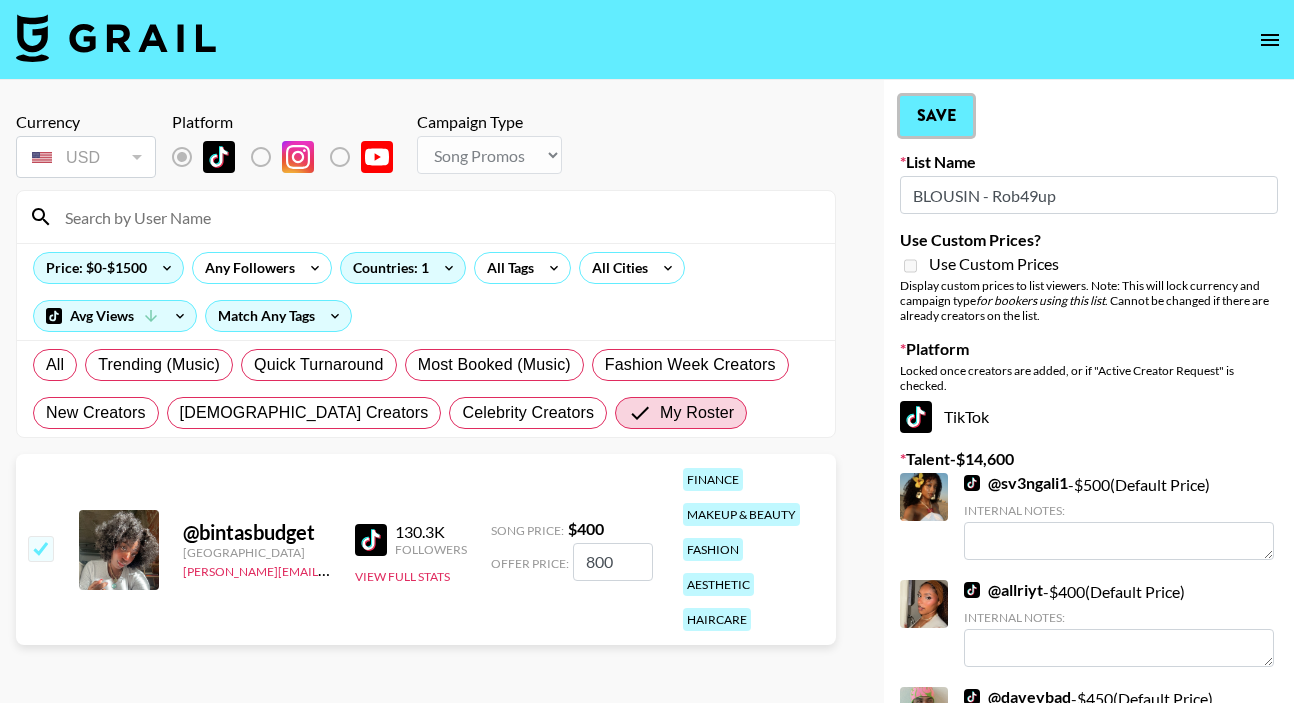 click on "Save" at bounding box center (936, 116) 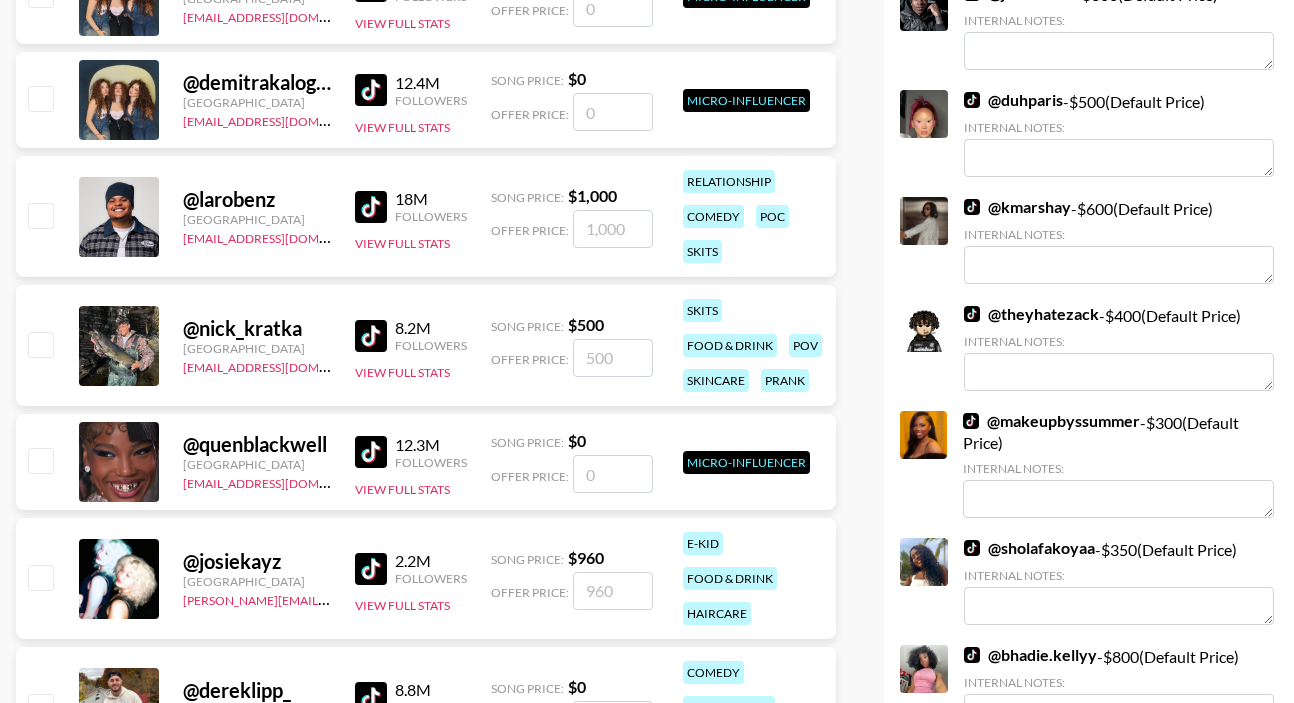 scroll, scrollTop: 0, scrollLeft: 0, axis: both 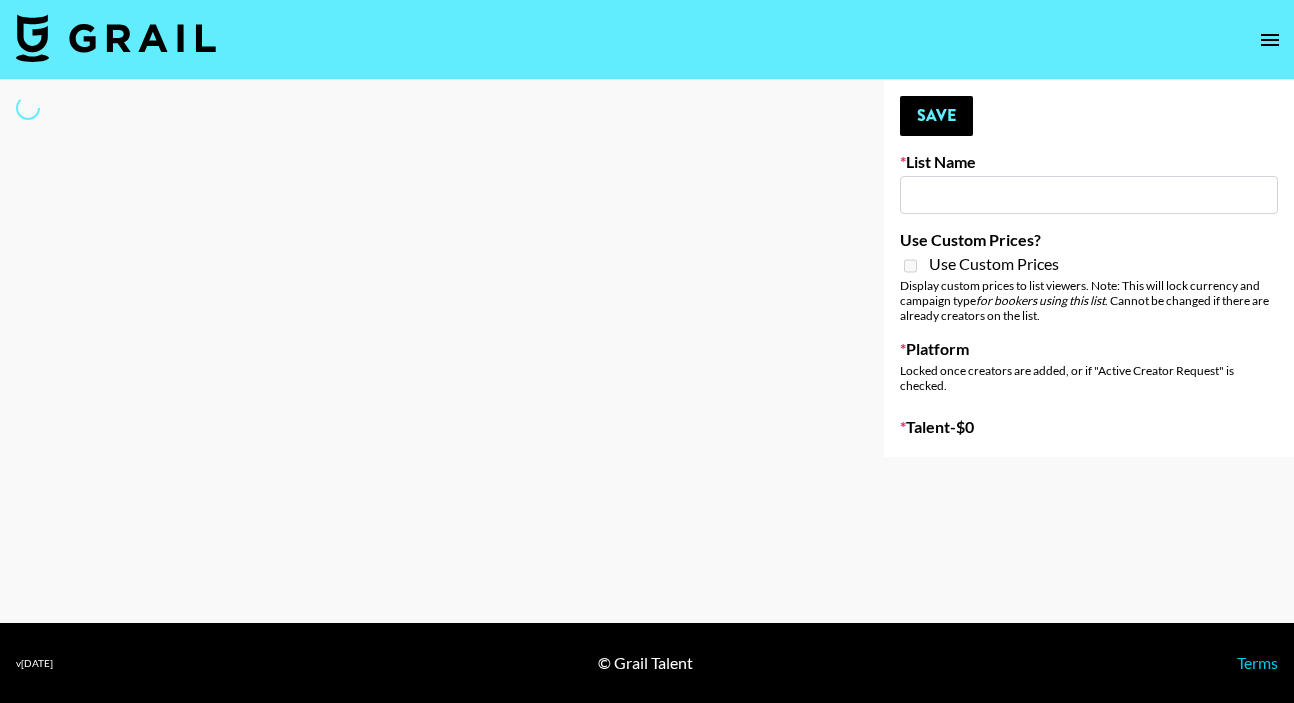 type on "Black Femme US Creators for boffum - SAWEETIE" 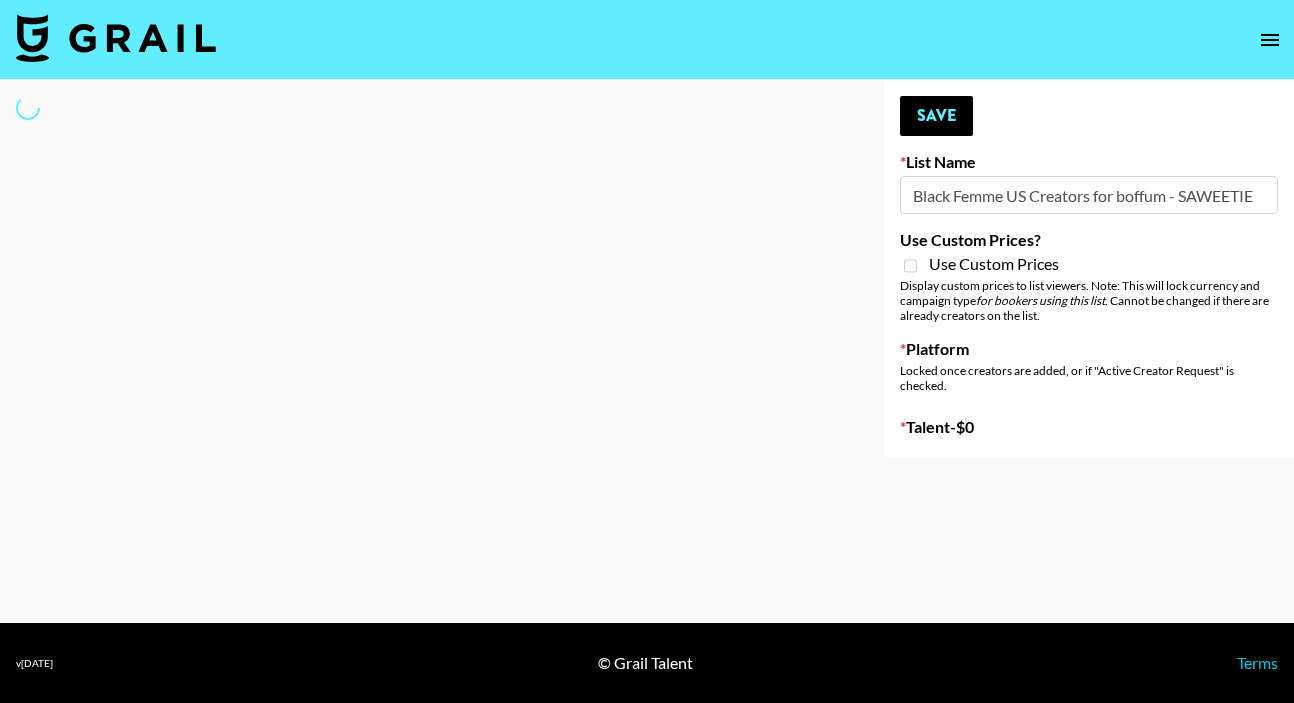 select on "Song" 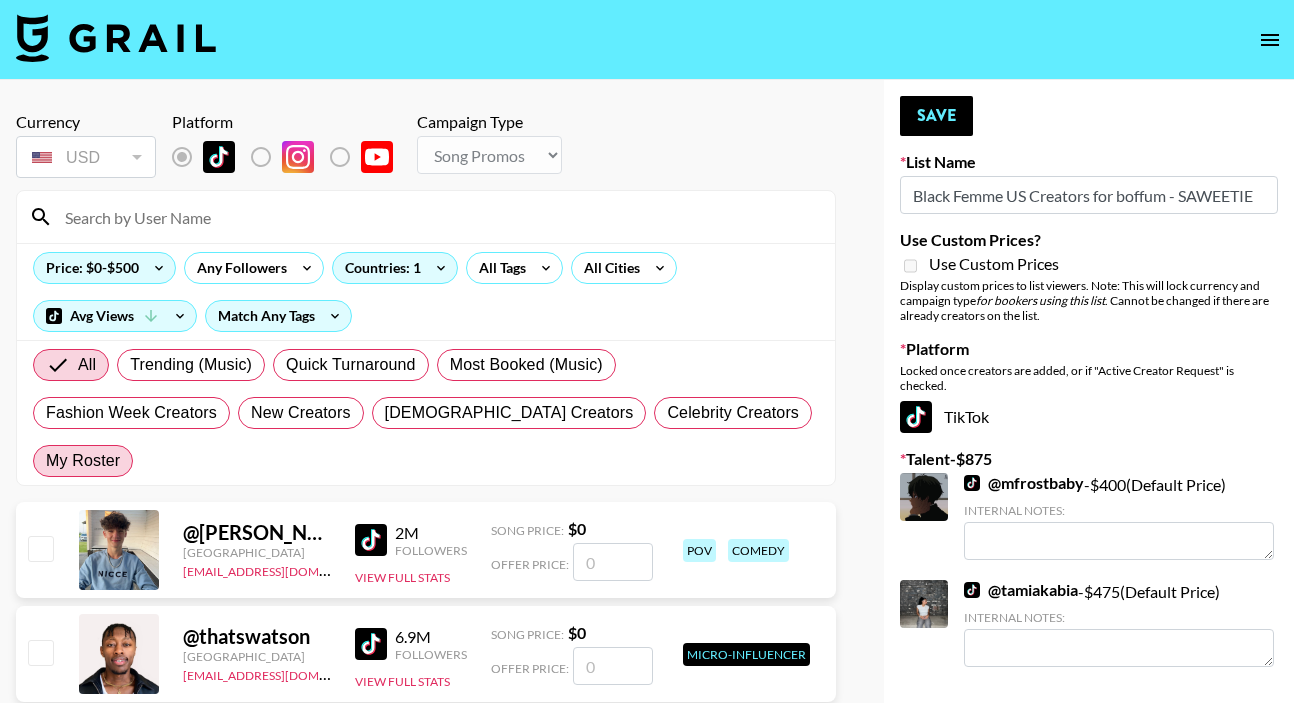 click on "My Roster" at bounding box center (83, 461) 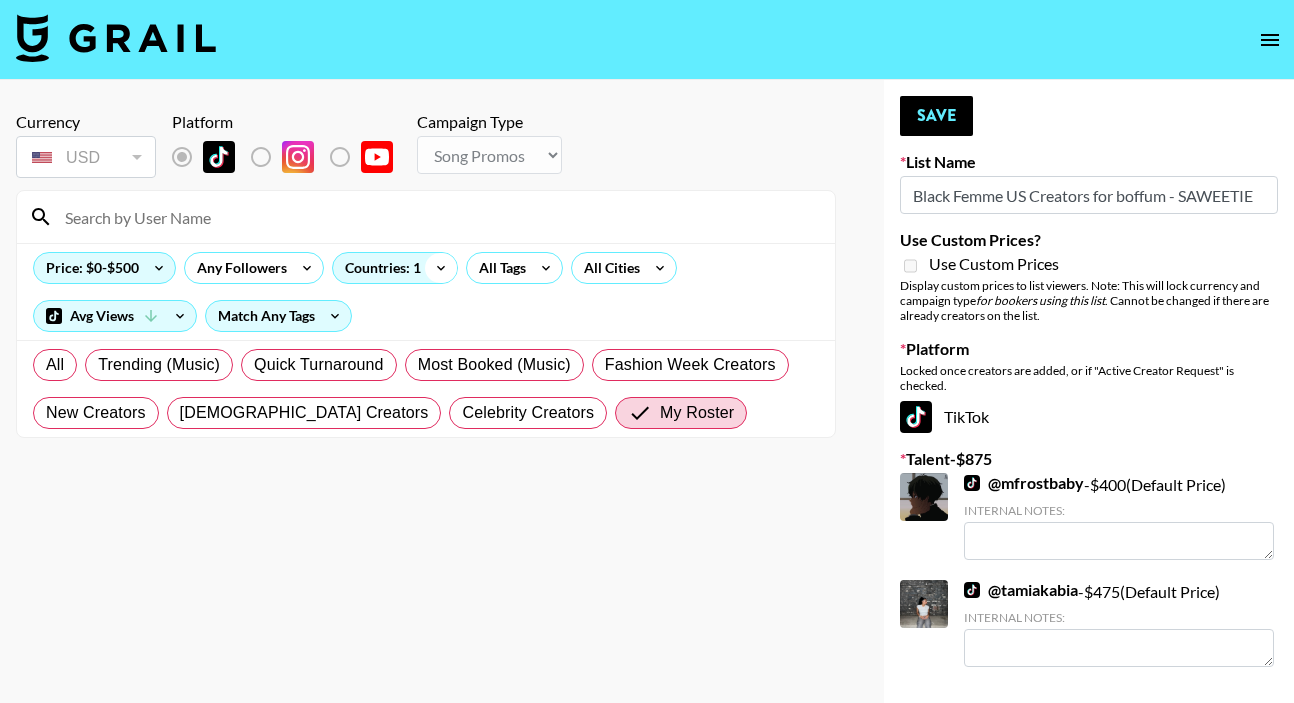 click 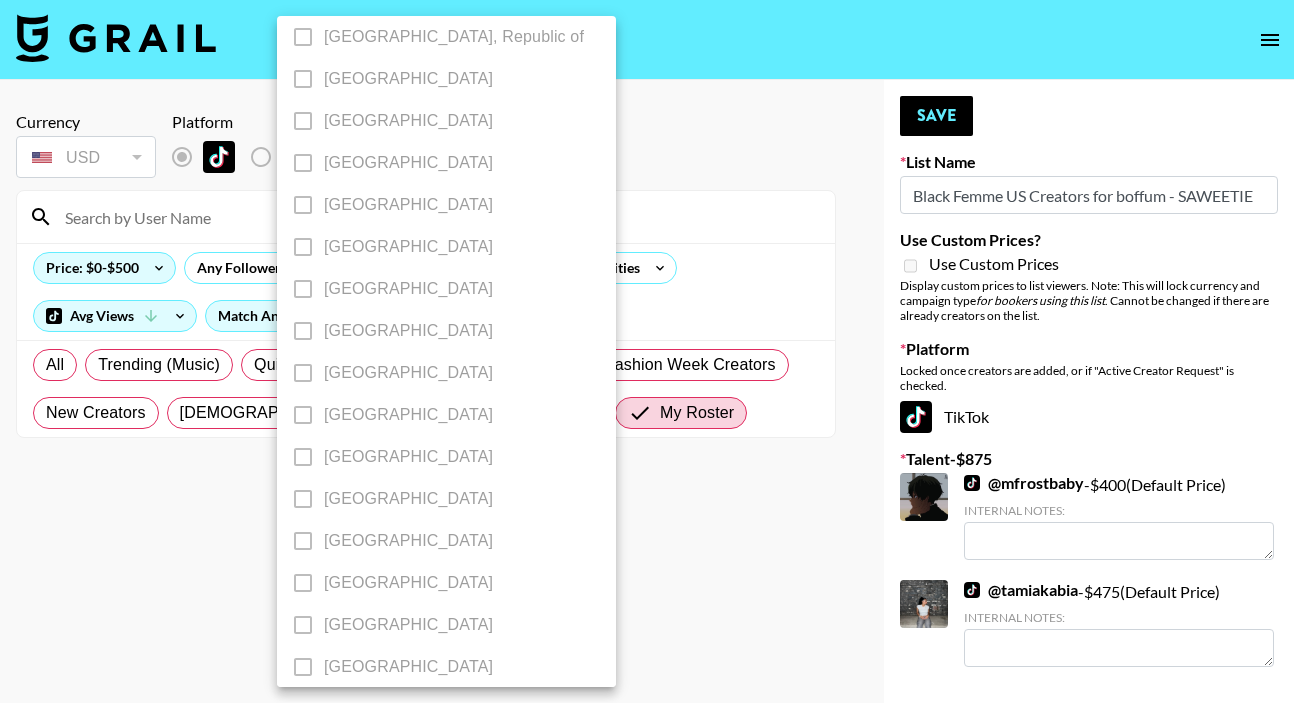 scroll, scrollTop: 1629, scrollLeft: 0, axis: vertical 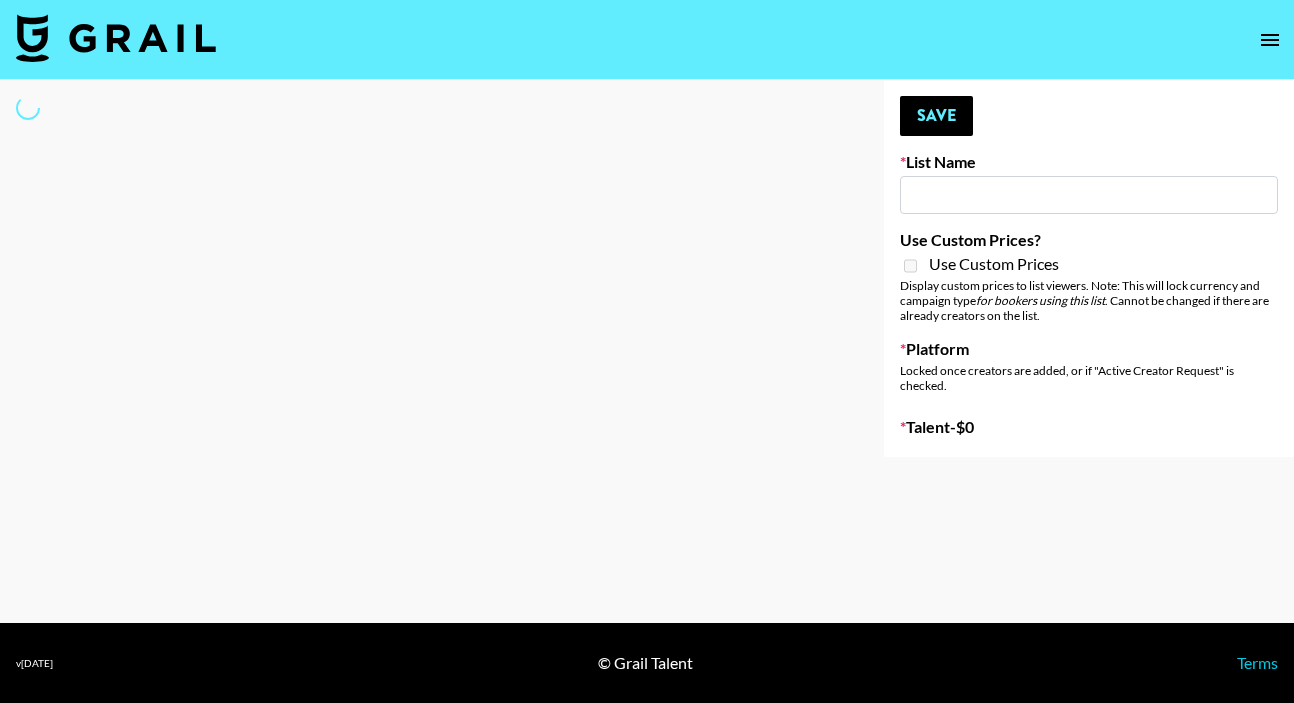 type on "US Black Femme Creators for 180 - PJ" 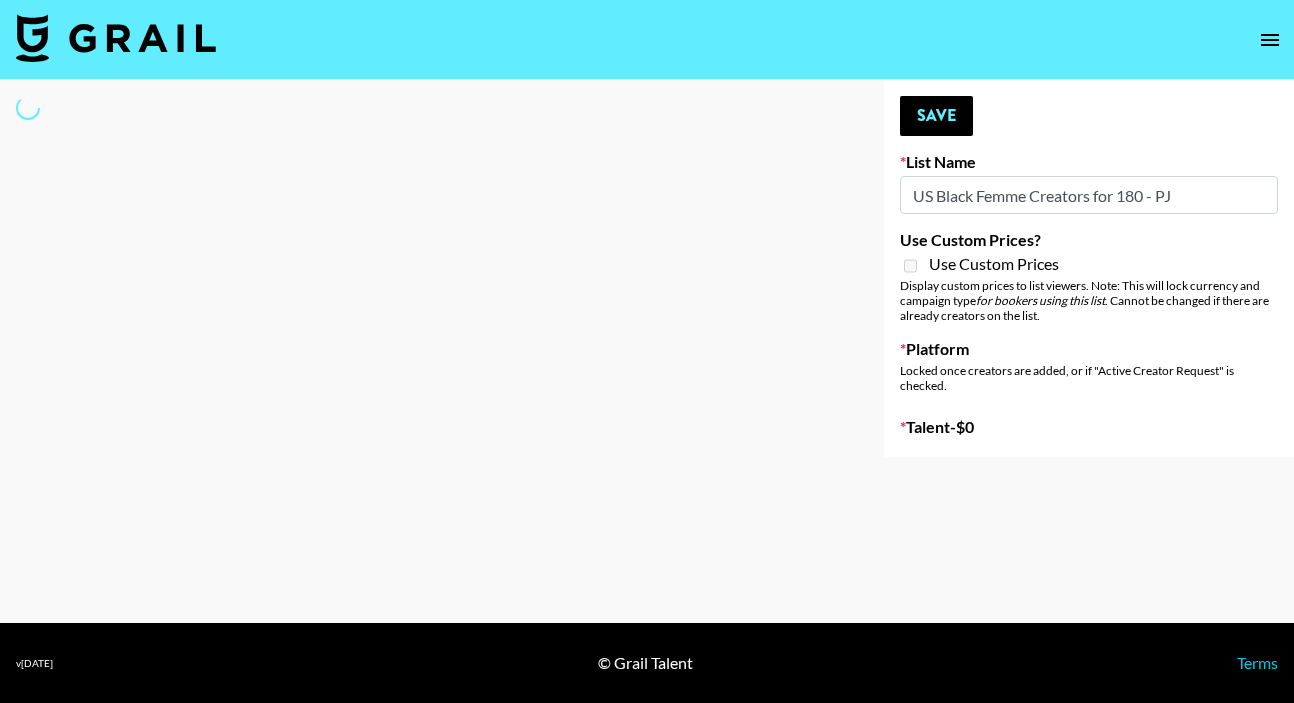 select on "Song" 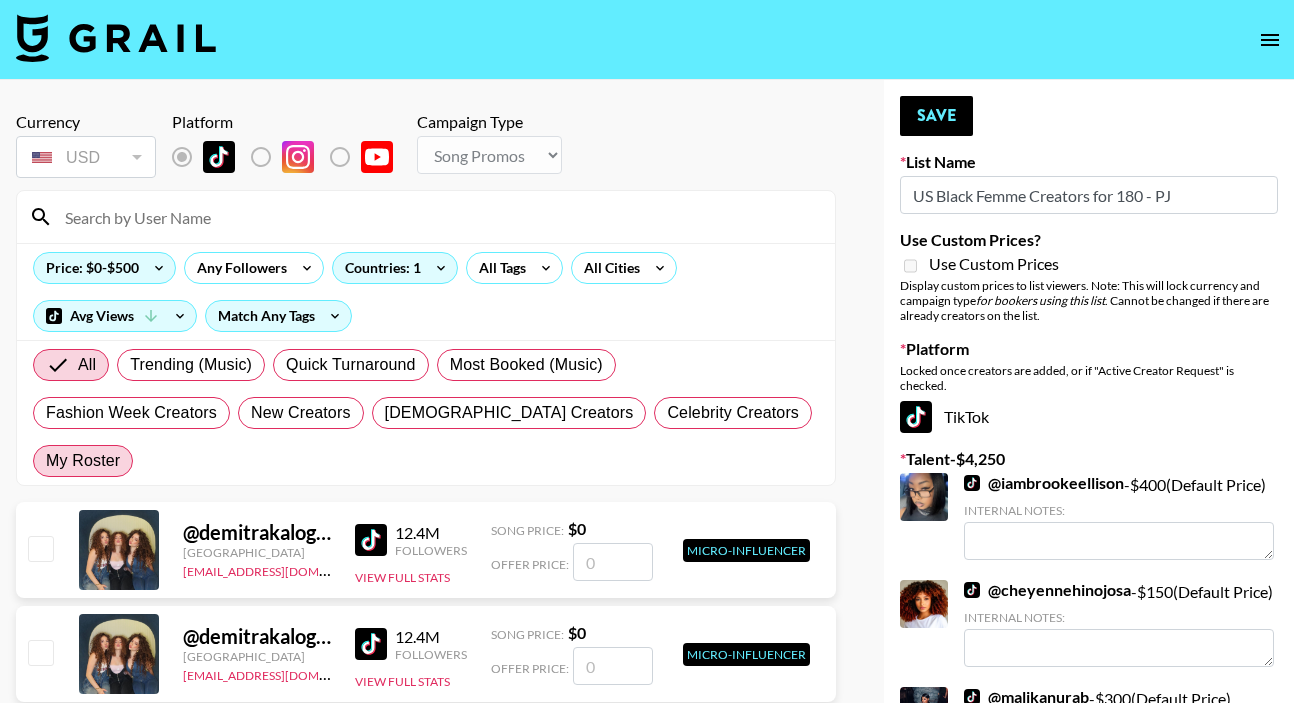 click on "My Roster" at bounding box center (83, 461) 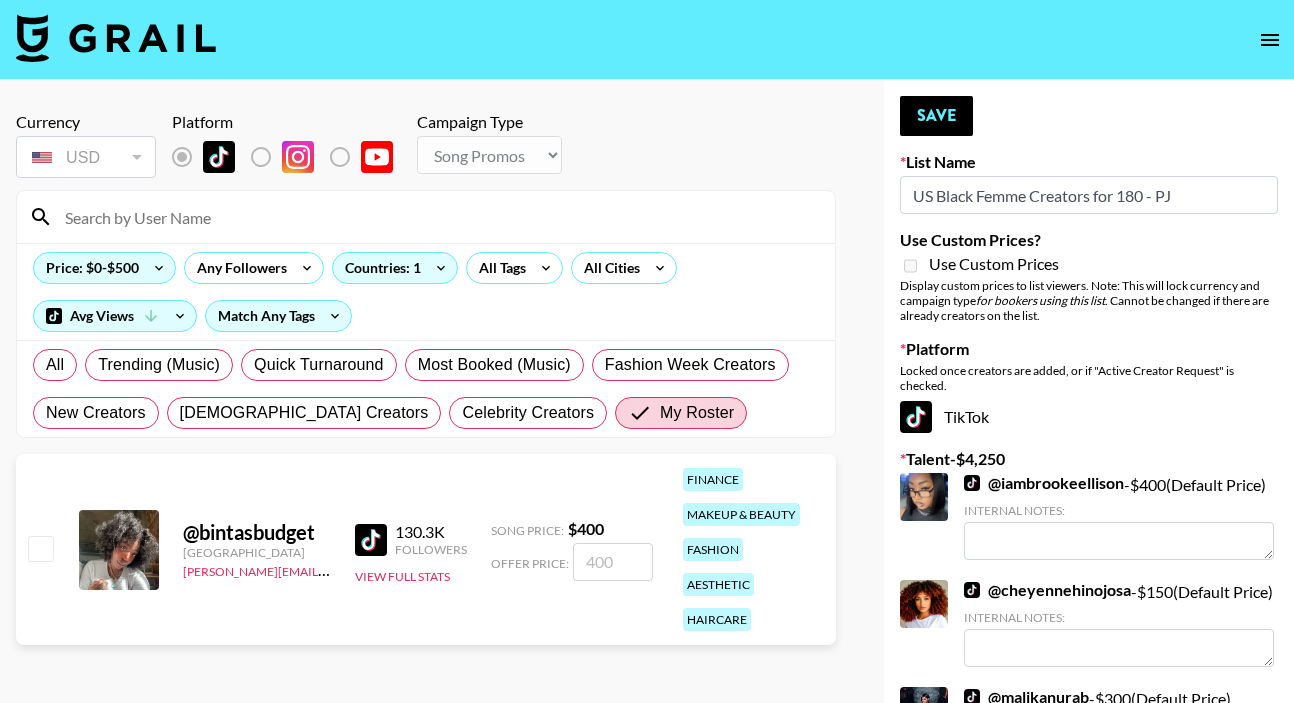 click at bounding box center [40, 548] 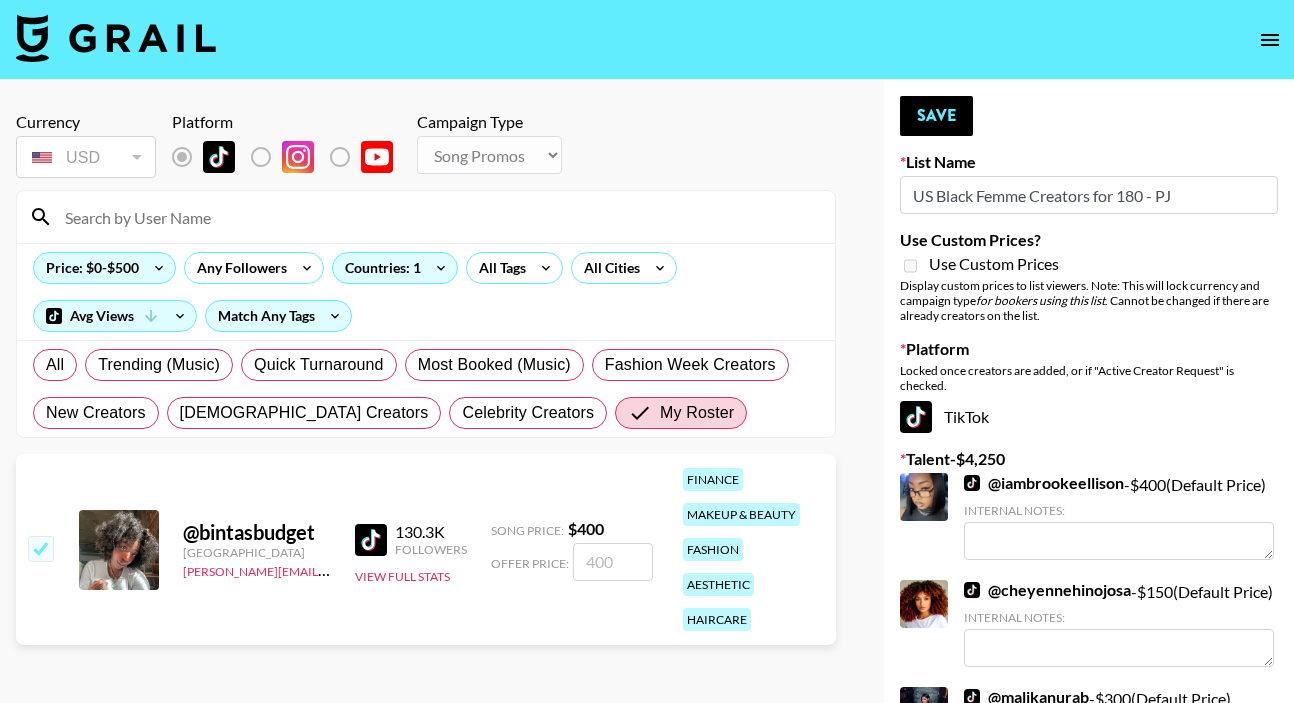 checkbox on "true" 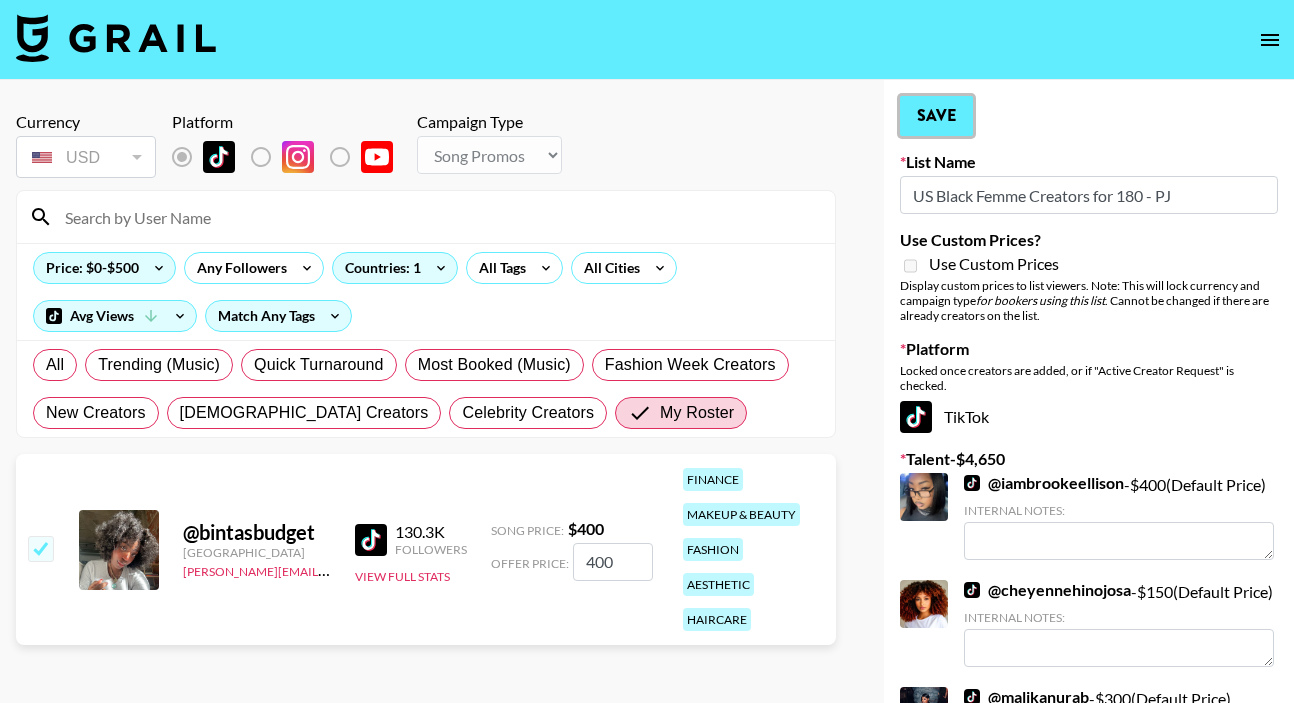 click on "Save" at bounding box center [936, 116] 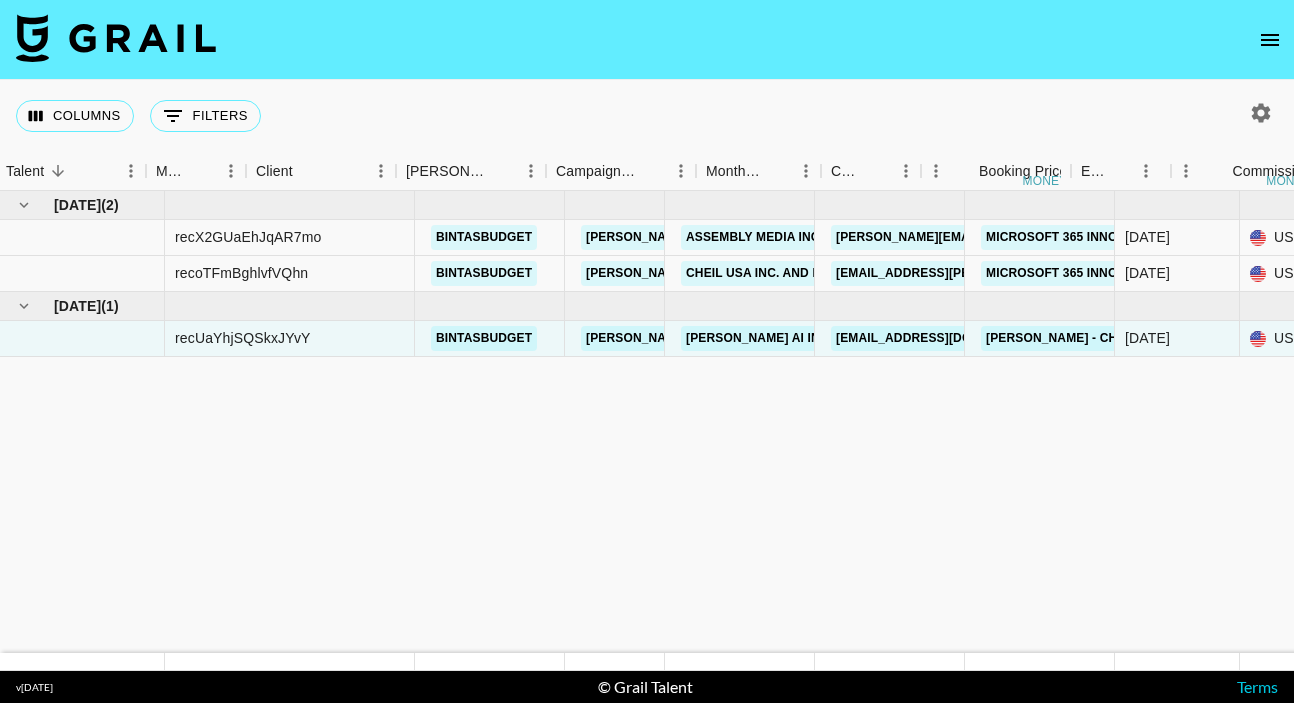 scroll, scrollTop: 0, scrollLeft: 0, axis: both 